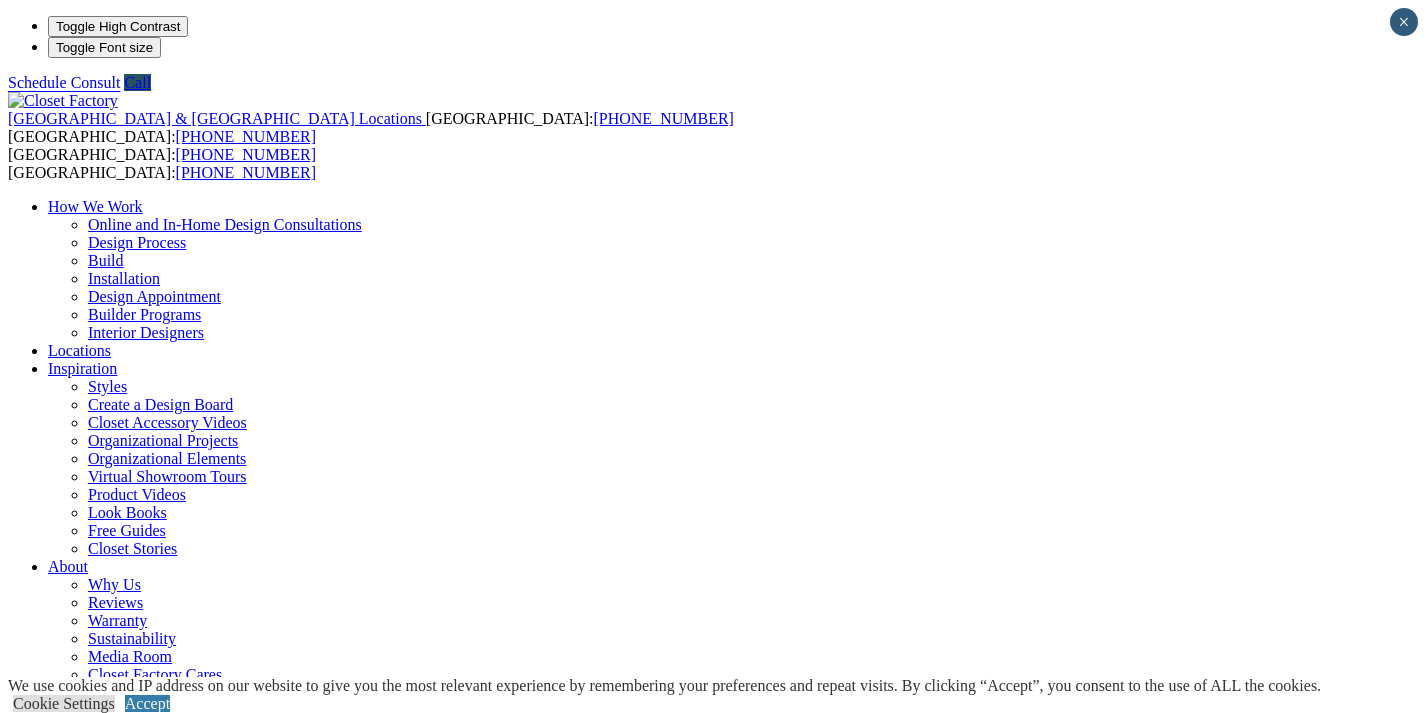 scroll, scrollTop: 0, scrollLeft: 0, axis: both 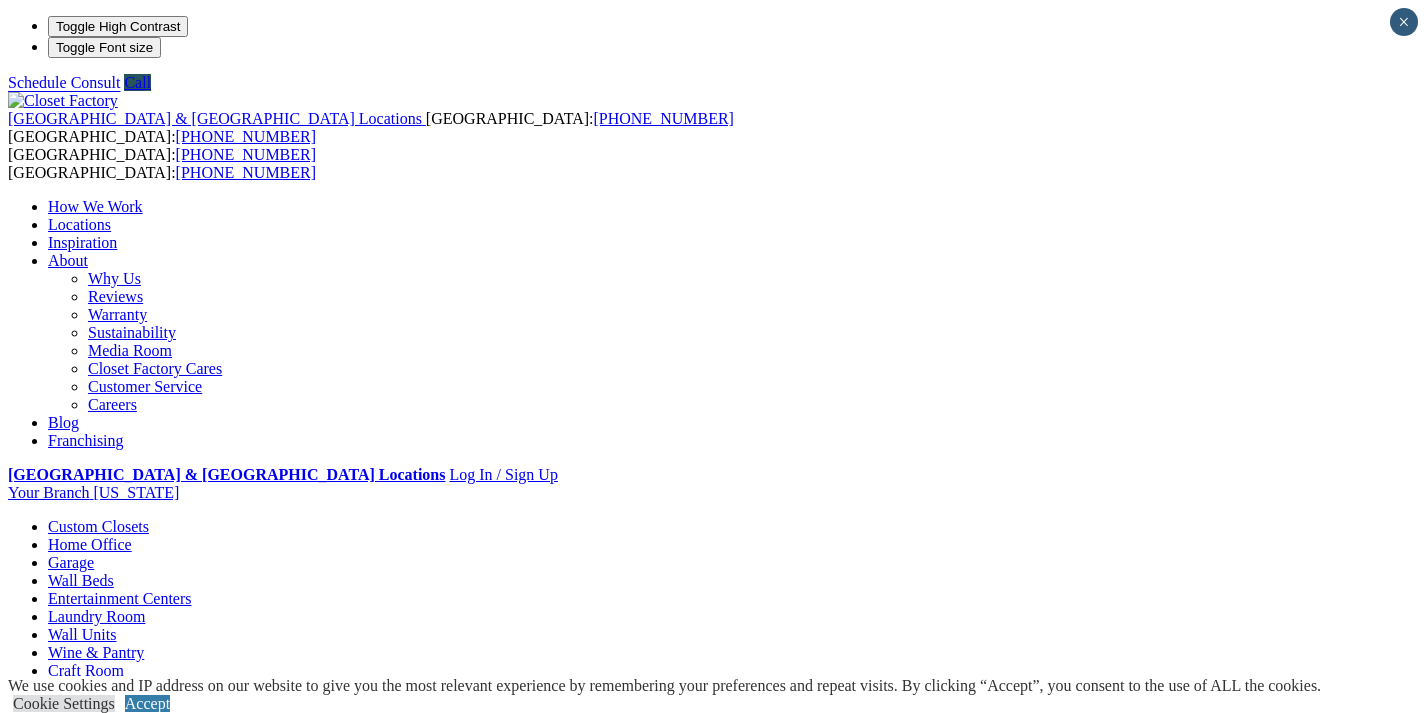 click on "Wine & Pantry" at bounding box center [136, 778] 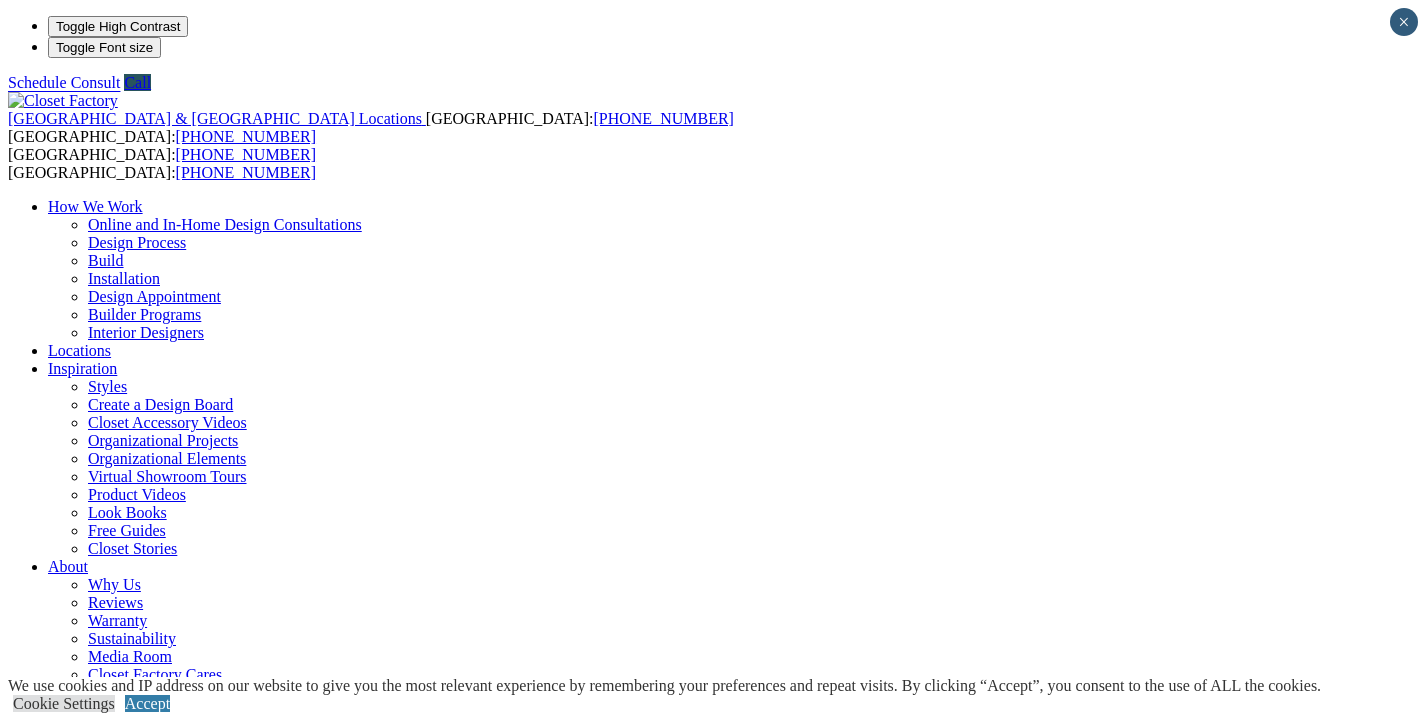 scroll, scrollTop: 0, scrollLeft: 0, axis: both 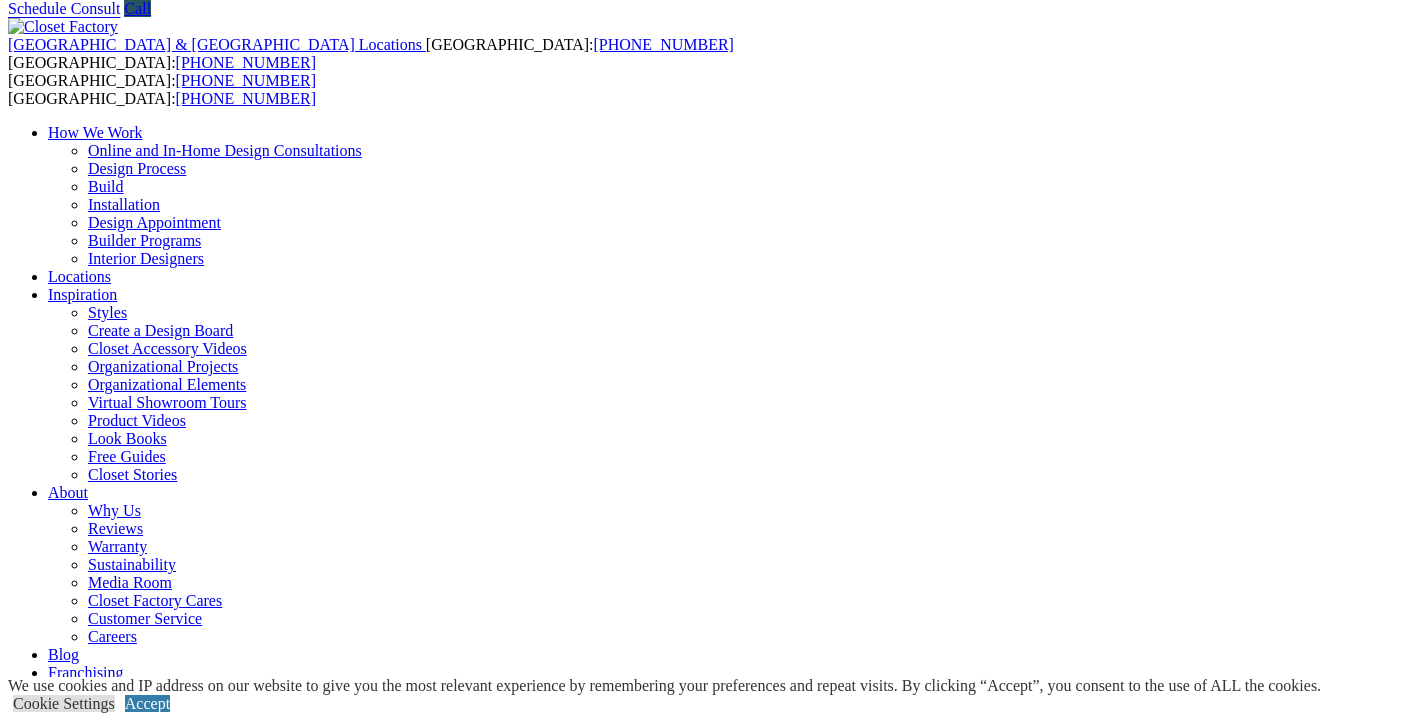 click on "CLOSE (X)" at bounding box center (46, 1769) 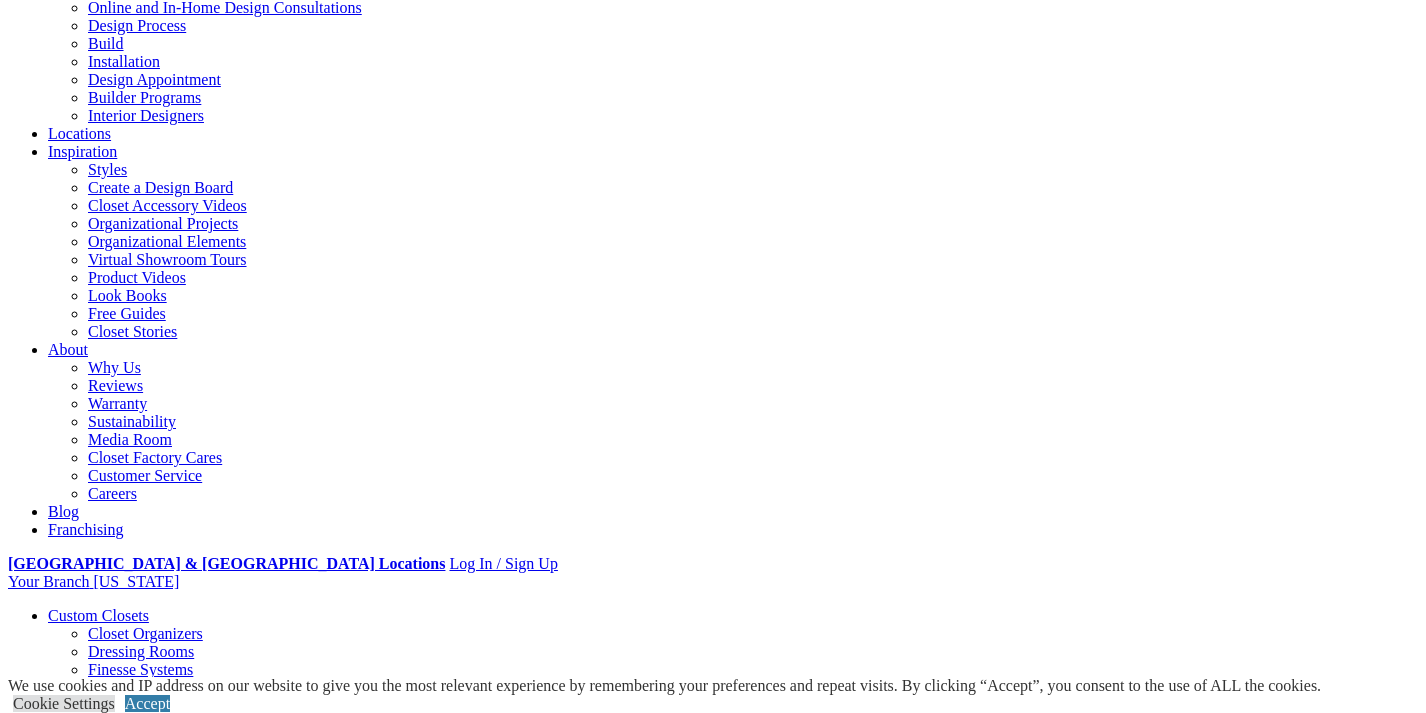 scroll, scrollTop: 228, scrollLeft: 0, axis: vertical 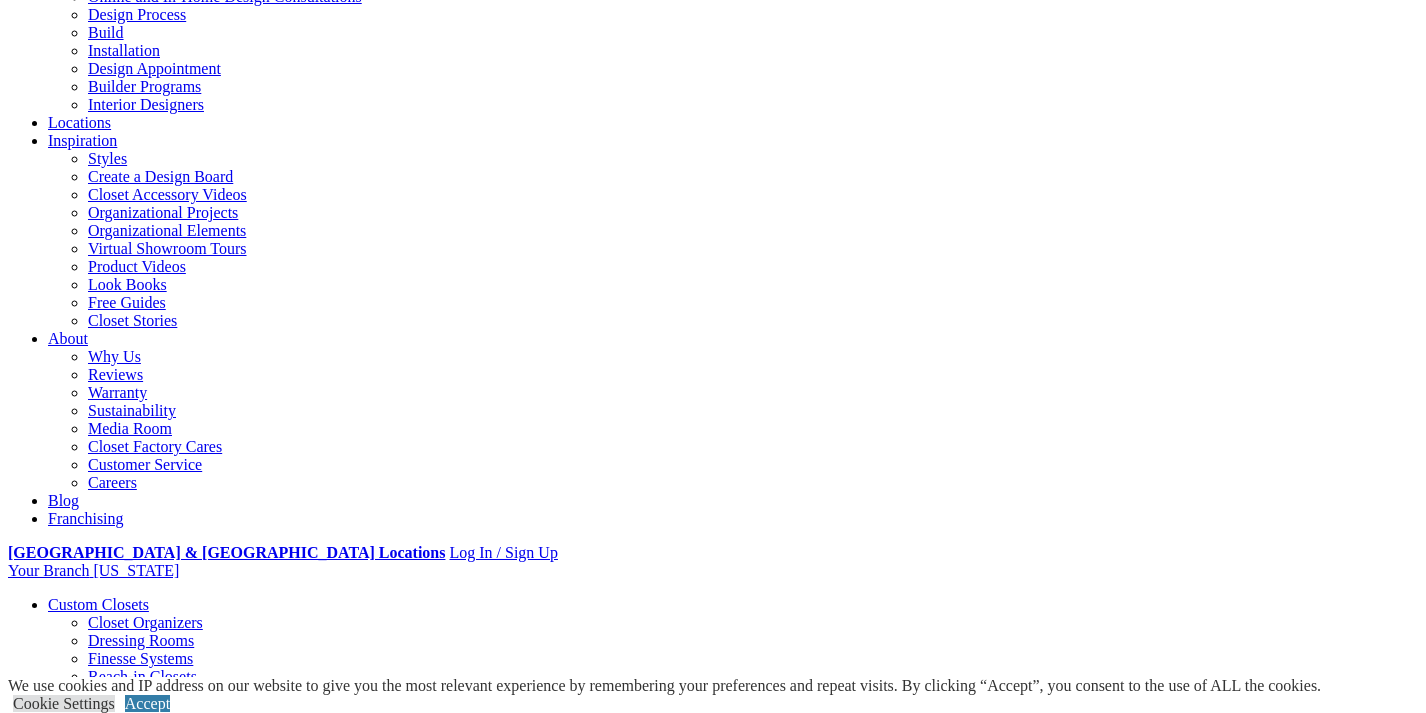 click on "Gallery" at bounding box center [111, 1730] 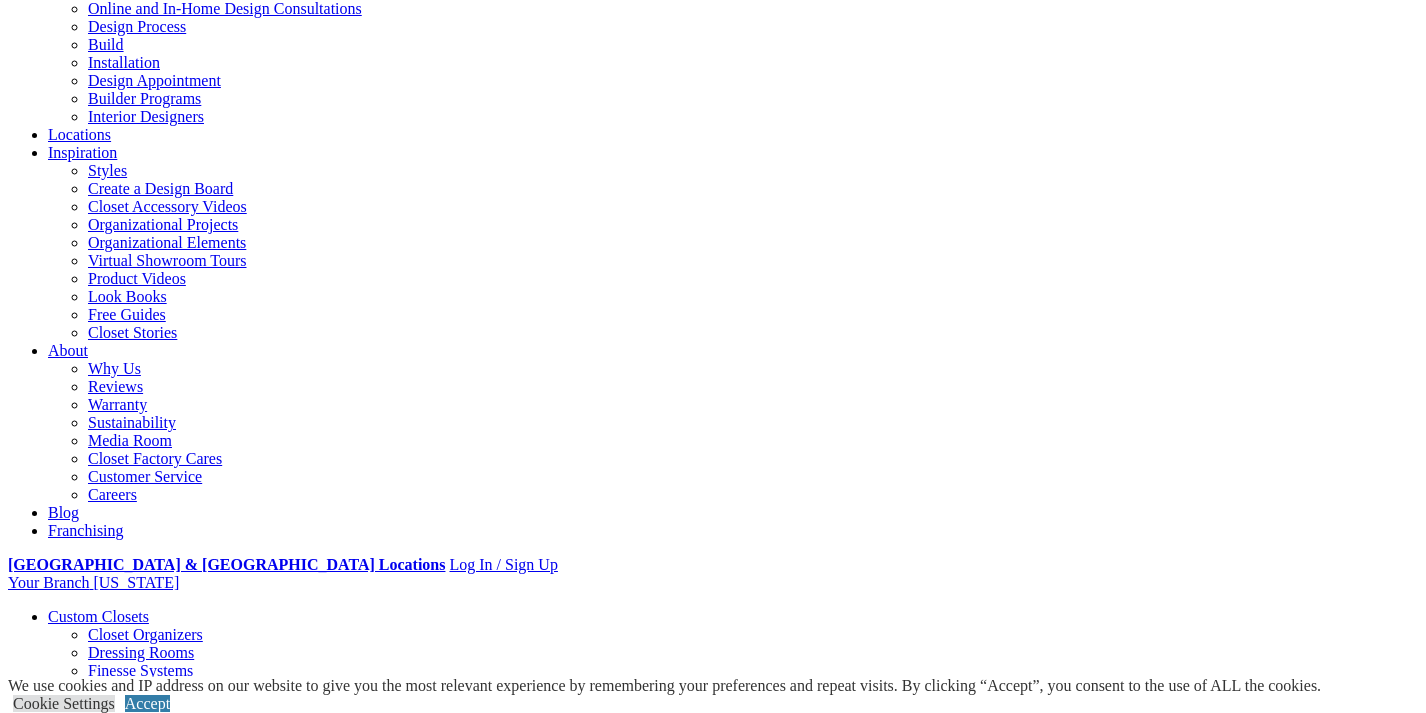 scroll, scrollTop: 188, scrollLeft: 0, axis: vertical 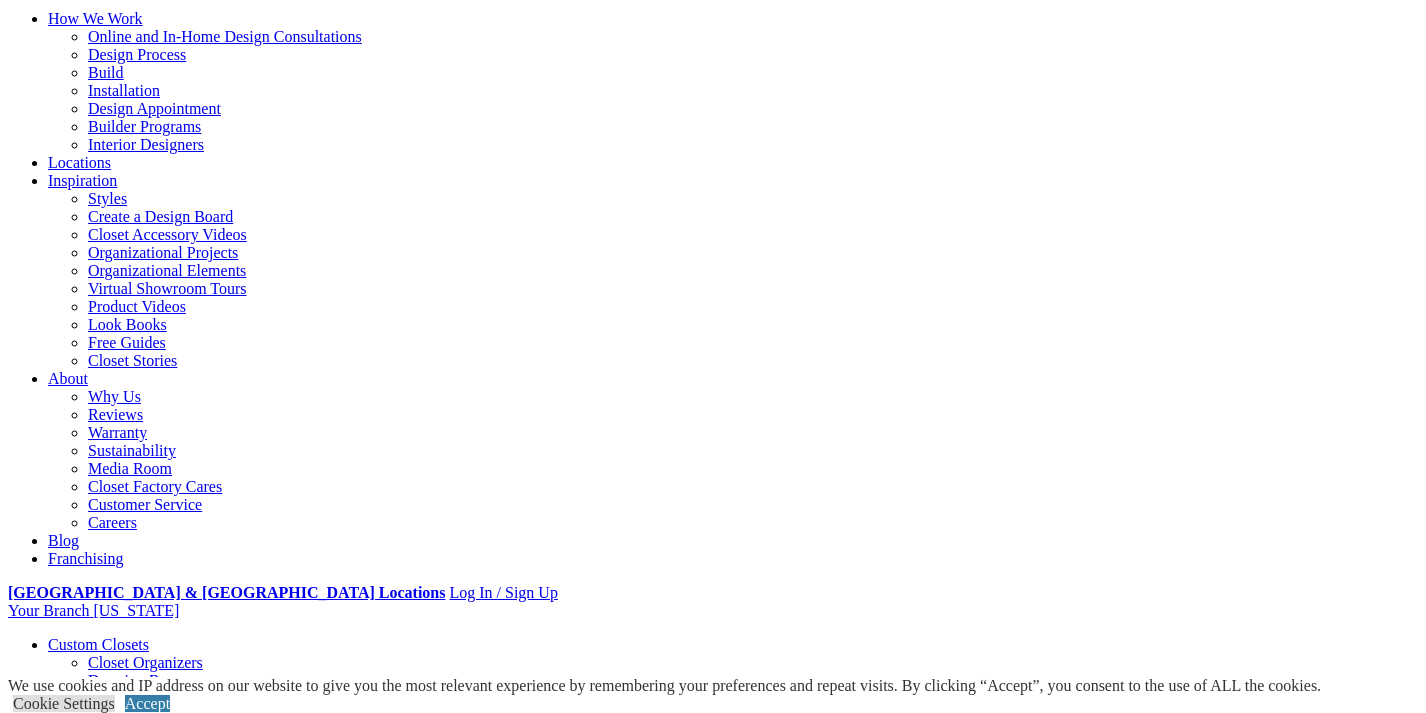 click on "Styles" at bounding box center [318, 1770] 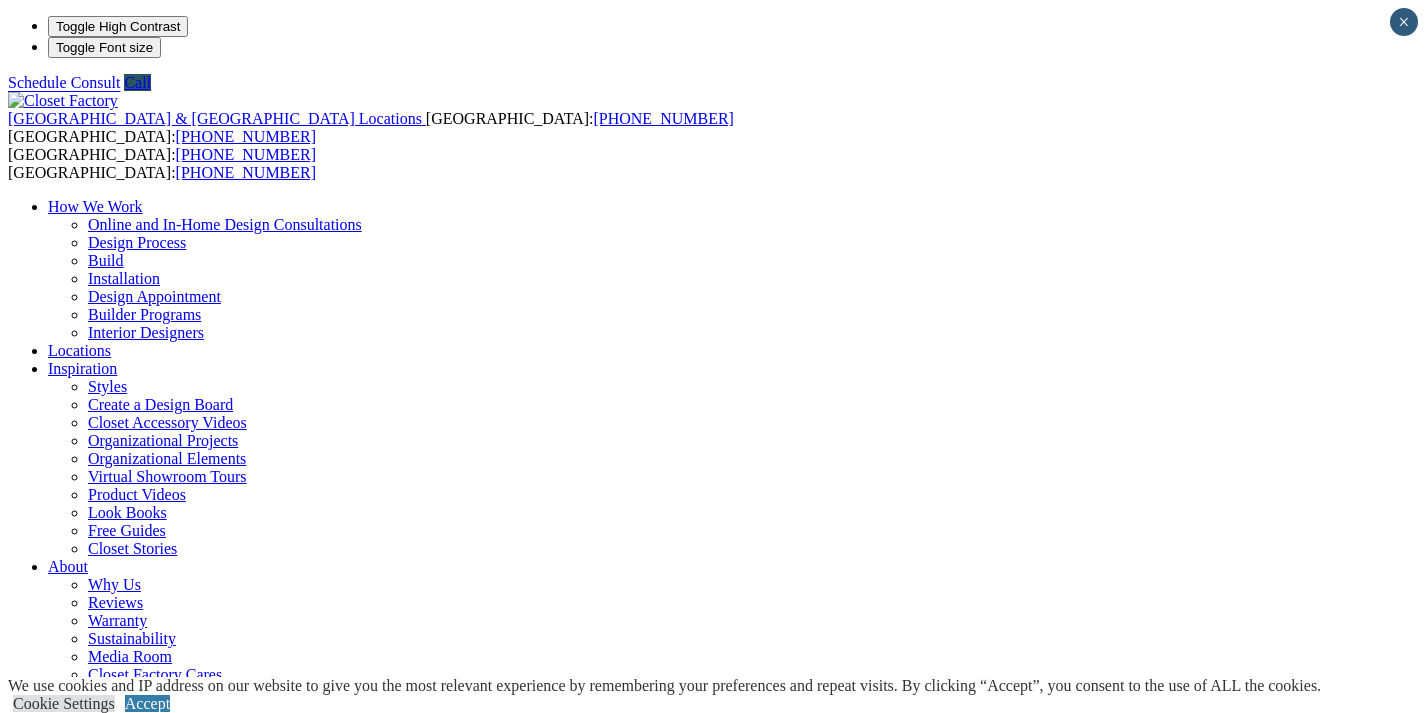 scroll, scrollTop: 0, scrollLeft: 0, axis: both 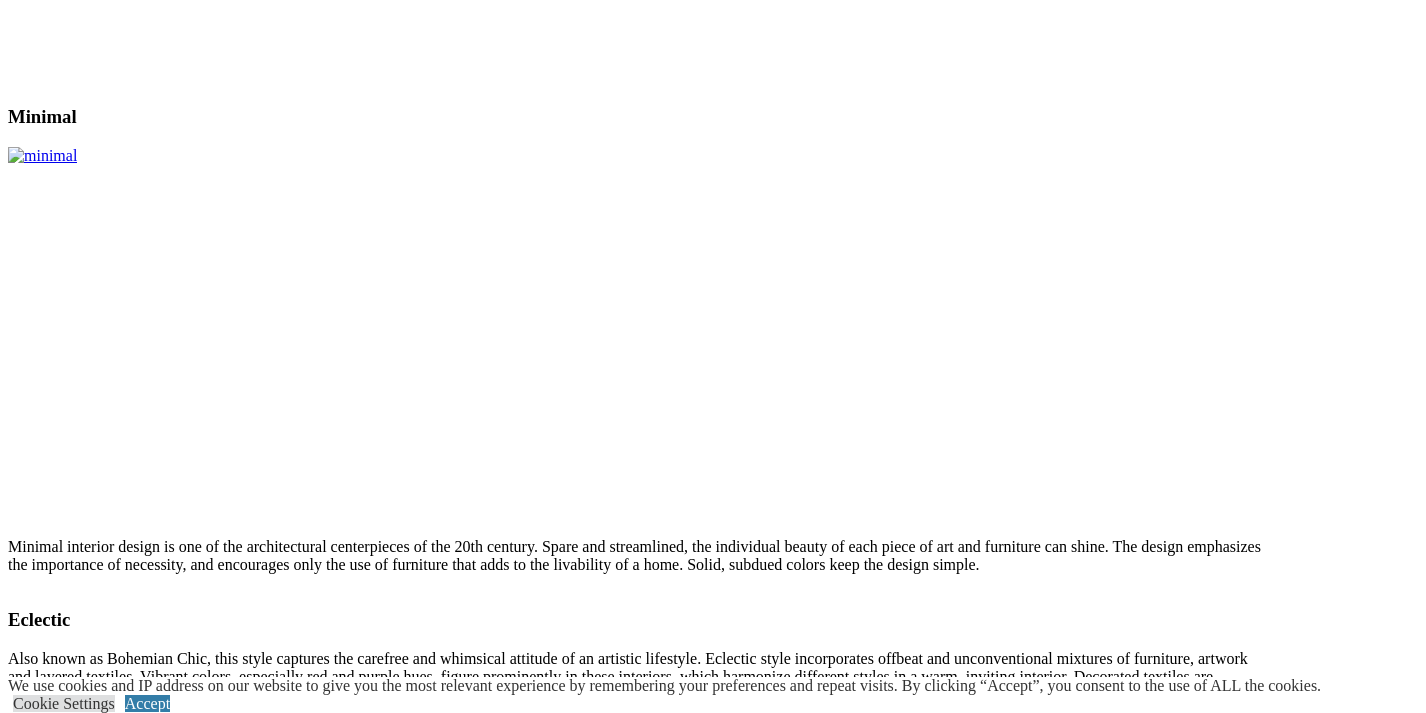 click on "Laundry Room" at bounding box center (96, -9286) 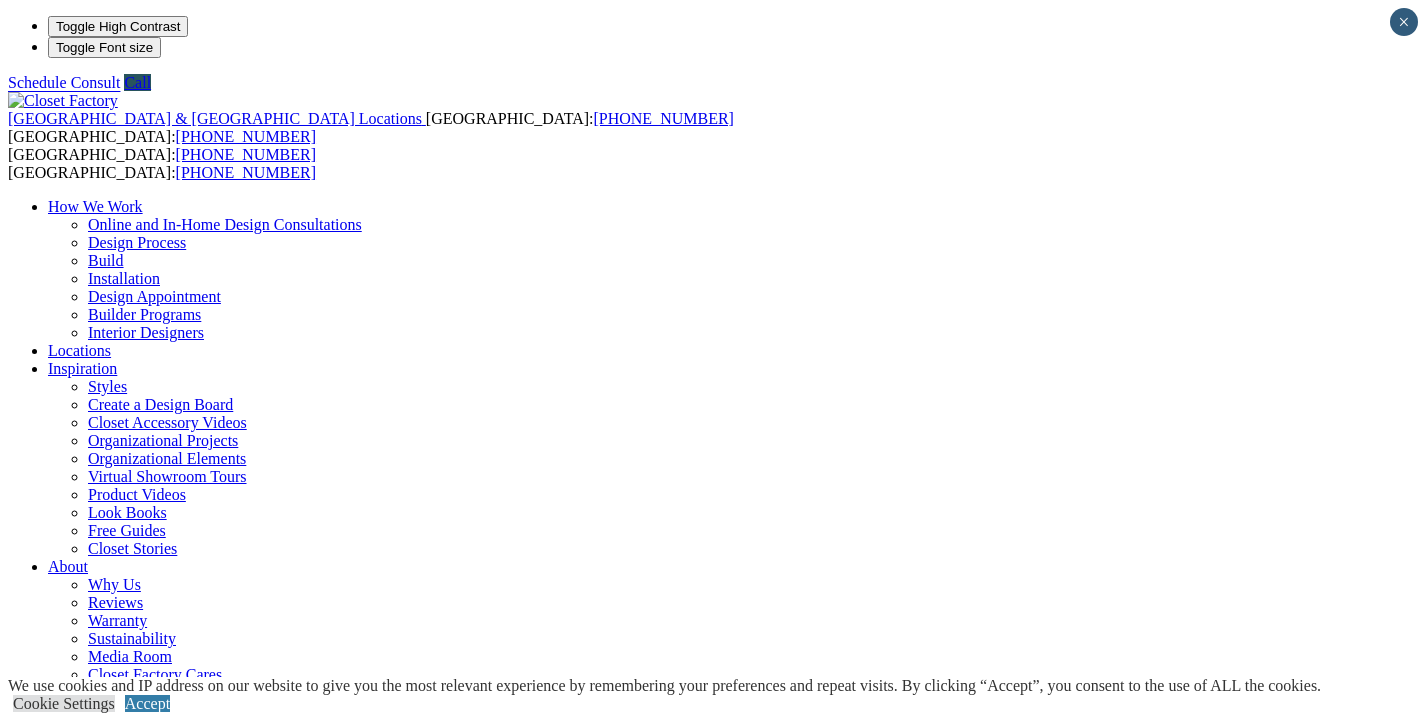 scroll, scrollTop: 0, scrollLeft: 0, axis: both 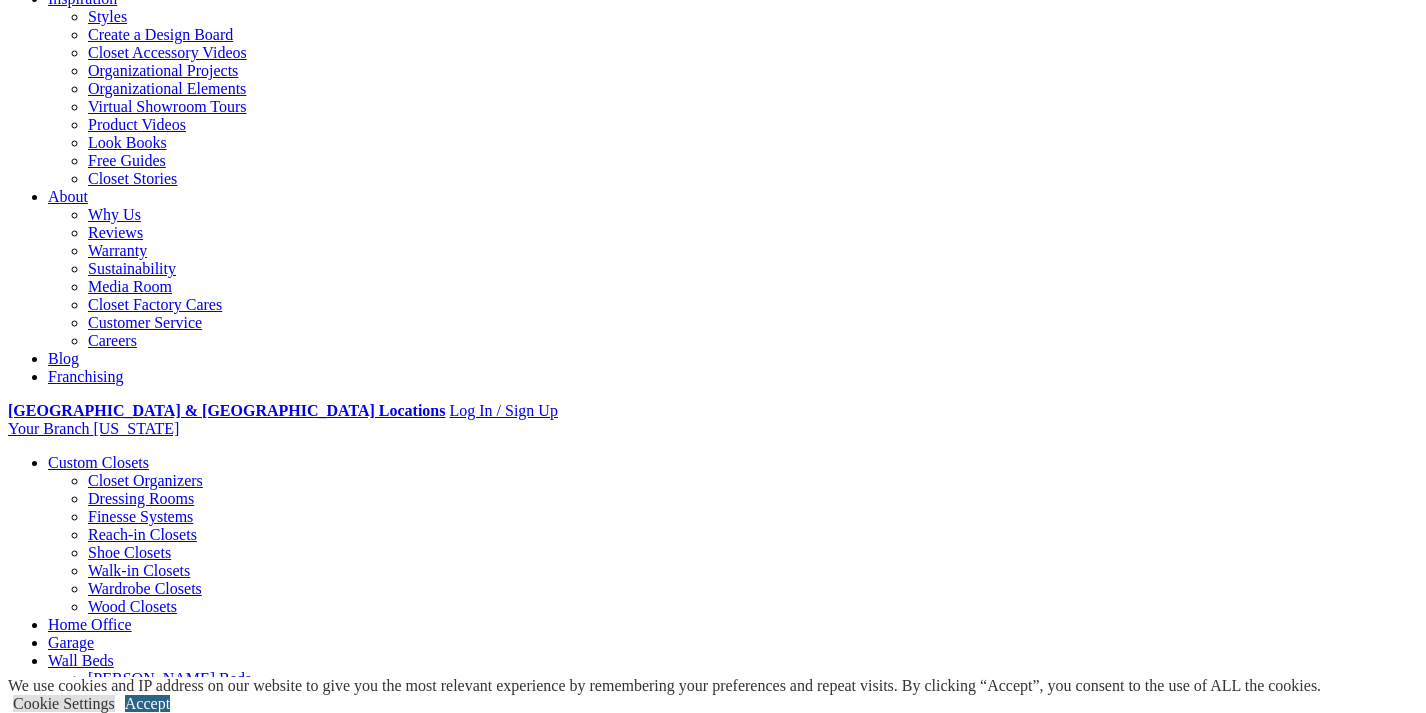 click on "Accept" at bounding box center [147, 703] 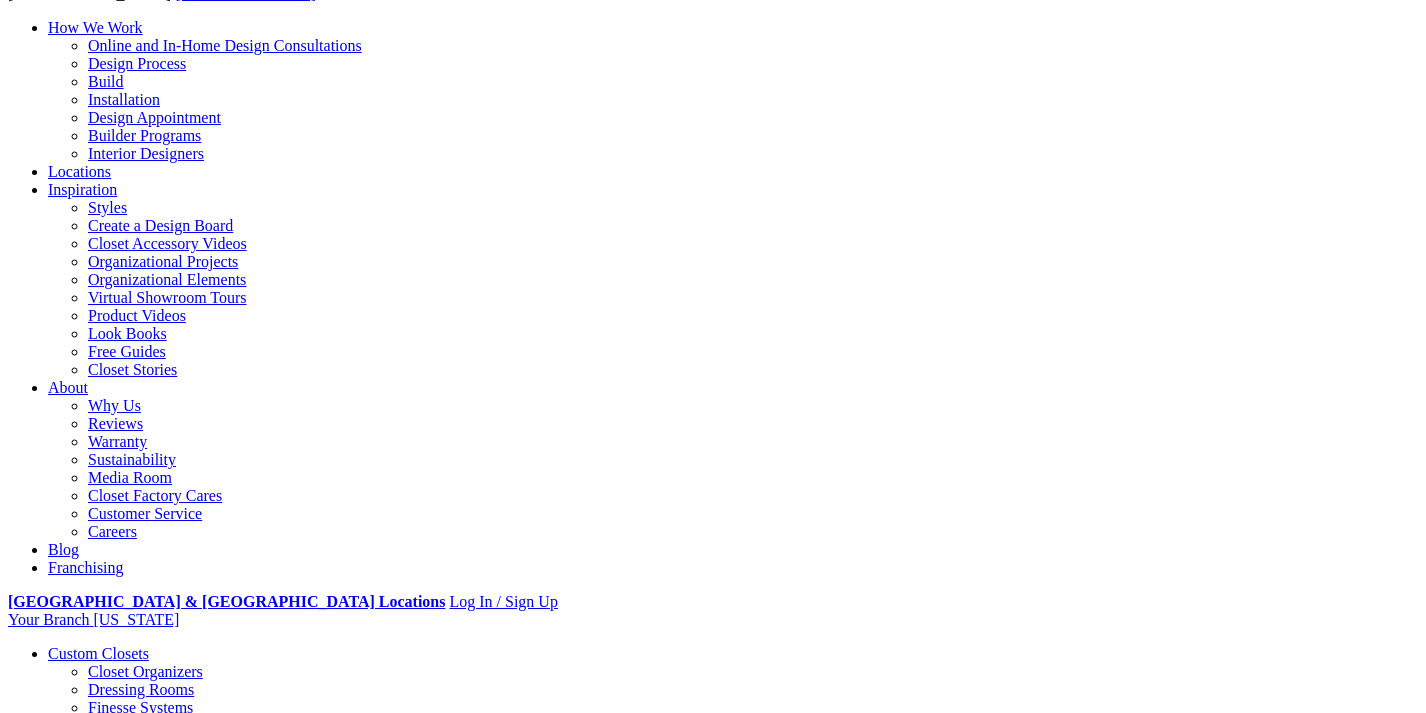 scroll, scrollTop: 159, scrollLeft: 0, axis: vertical 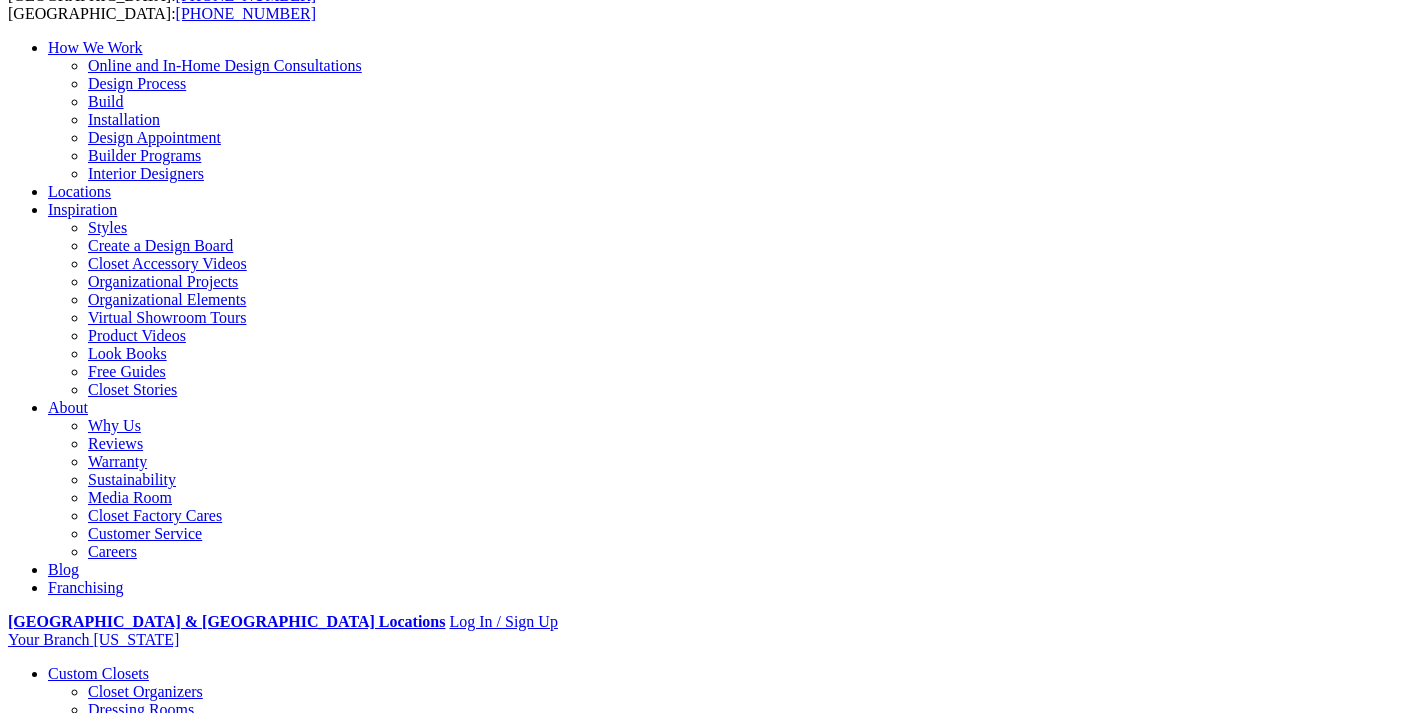 click on "Gallery" at bounding box center [111, 1813] 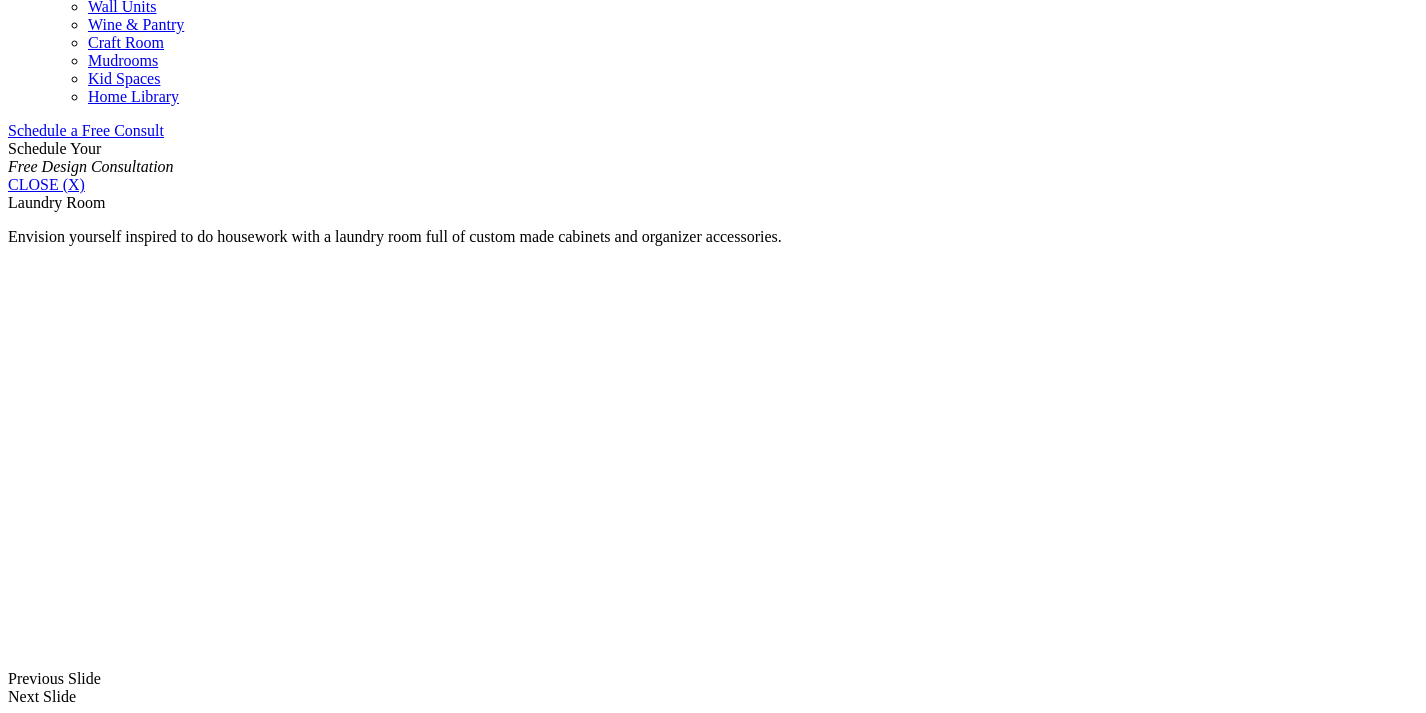 scroll, scrollTop: 1234, scrollLeft: 0, axis: vertical 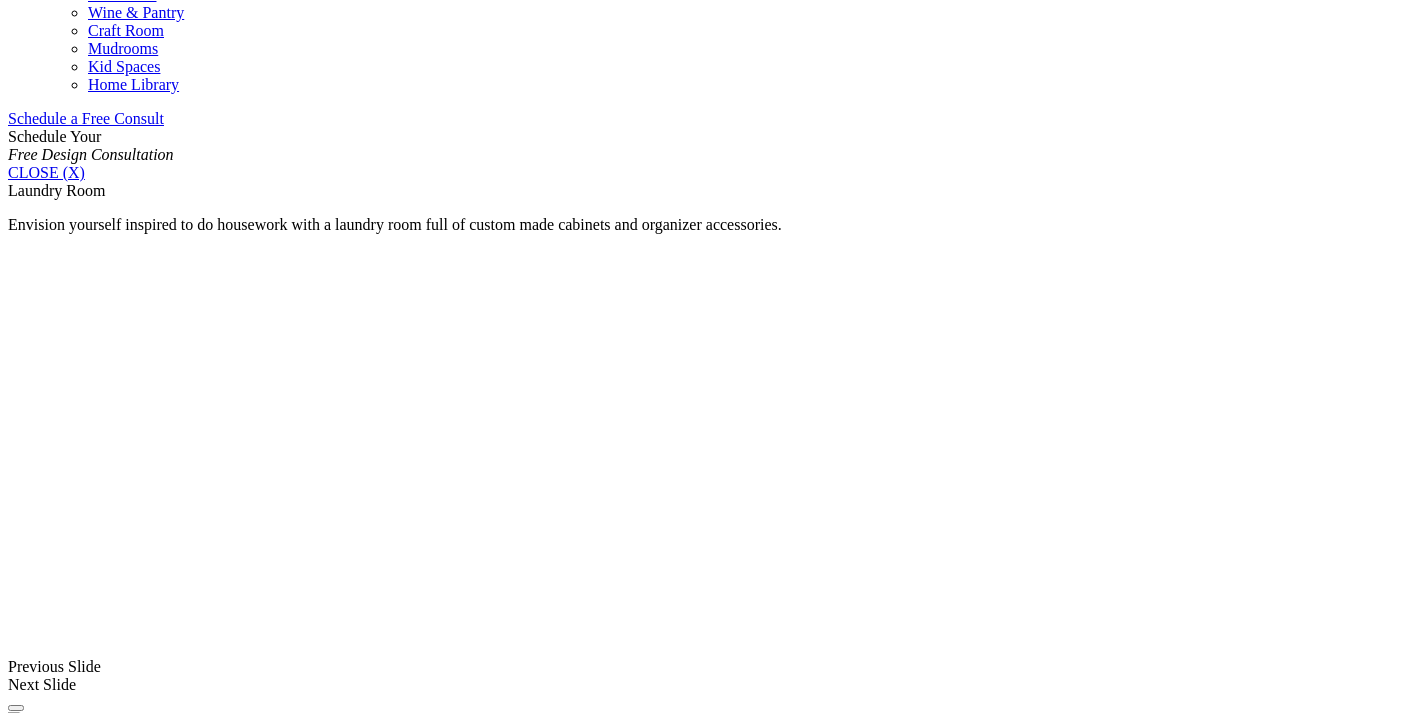 click on "Laundry" at bounding box center [75, 1487] 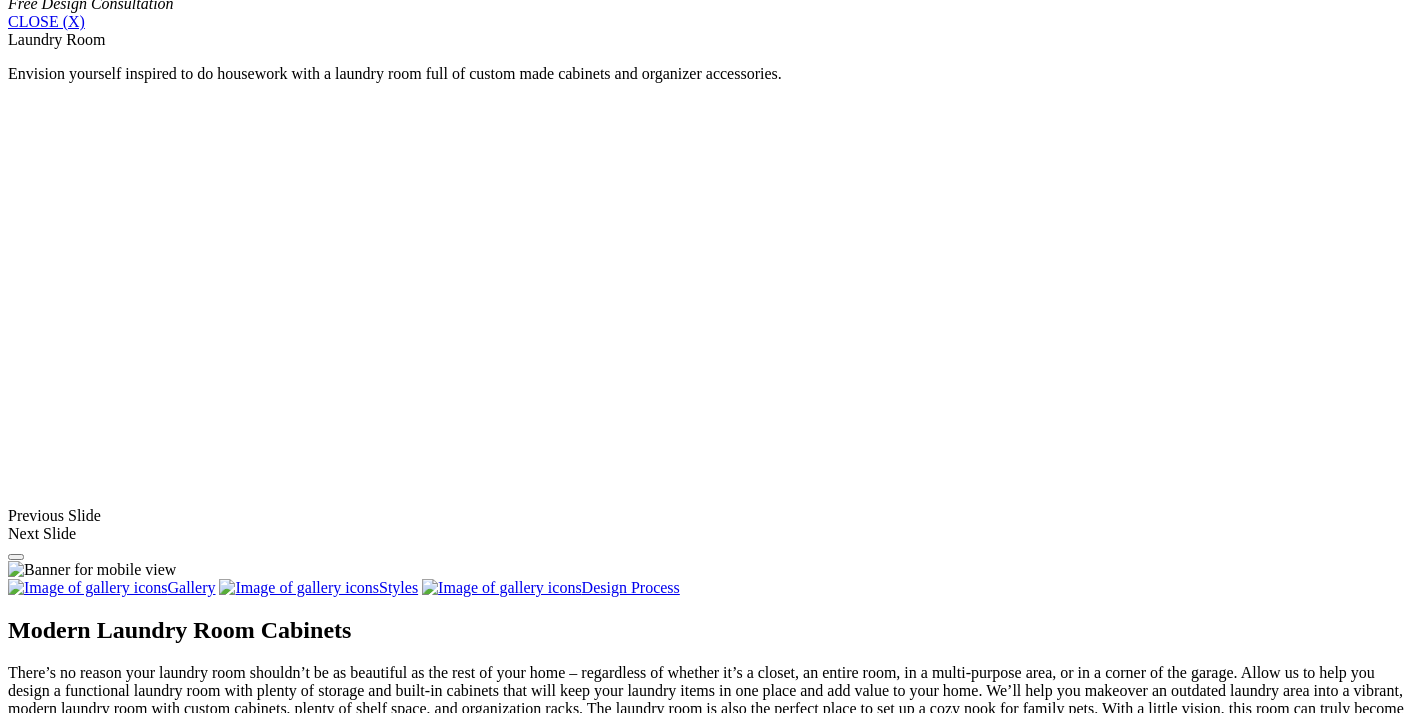 scroll, scrollTop: 1429, scrollLeft: 0, axis: vertical 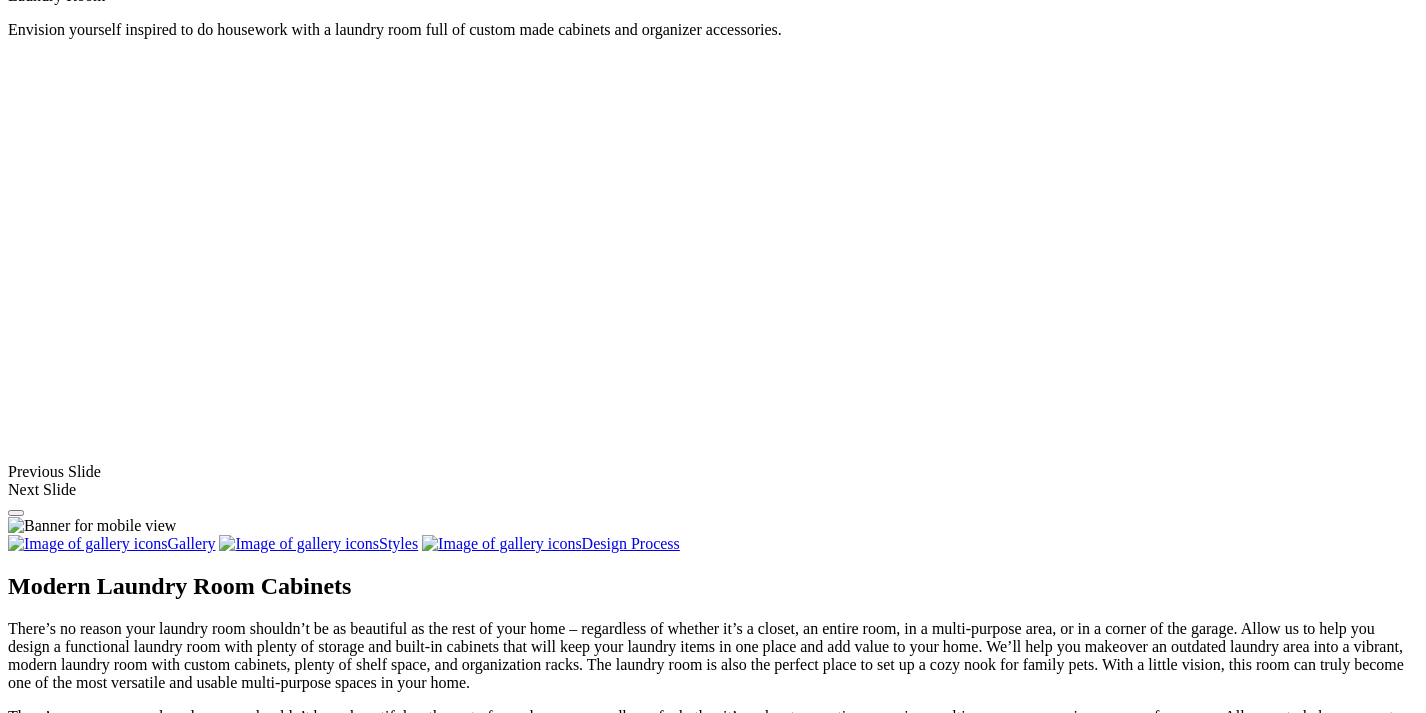 click at bounding box center [163, 1402] 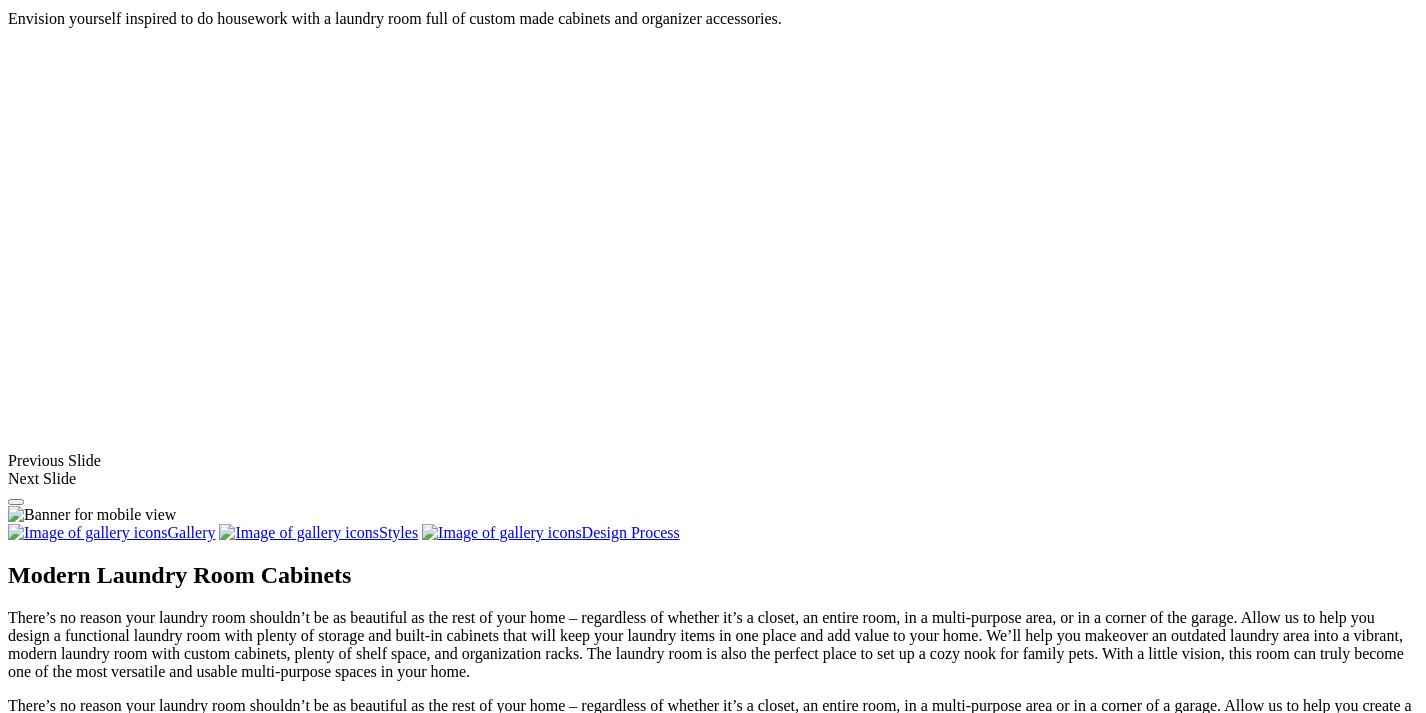 scroll, scrollTop: 1439, scrollLeft: 0, axis: vertical 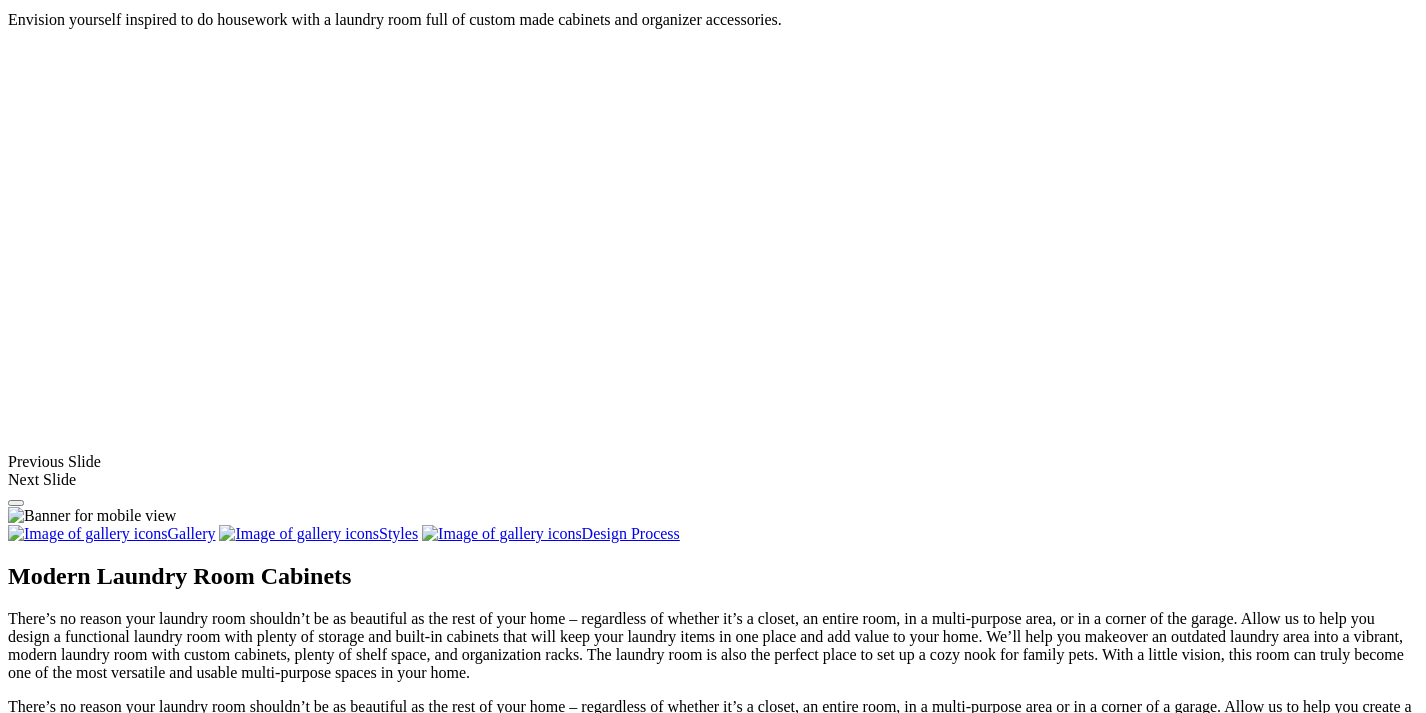click at bounding box center (618, 1392) 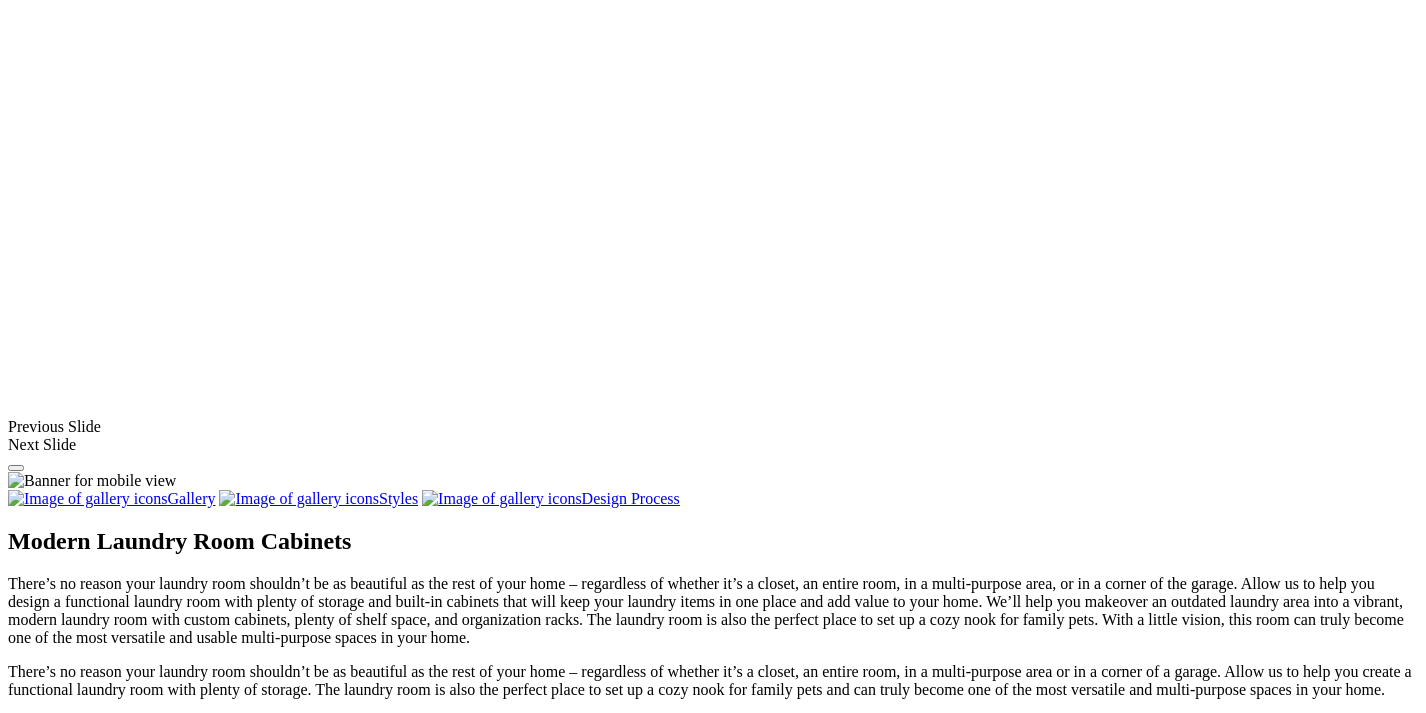 scroll, scrollTop: 1501, scrollLeft: 0, axis: vertical 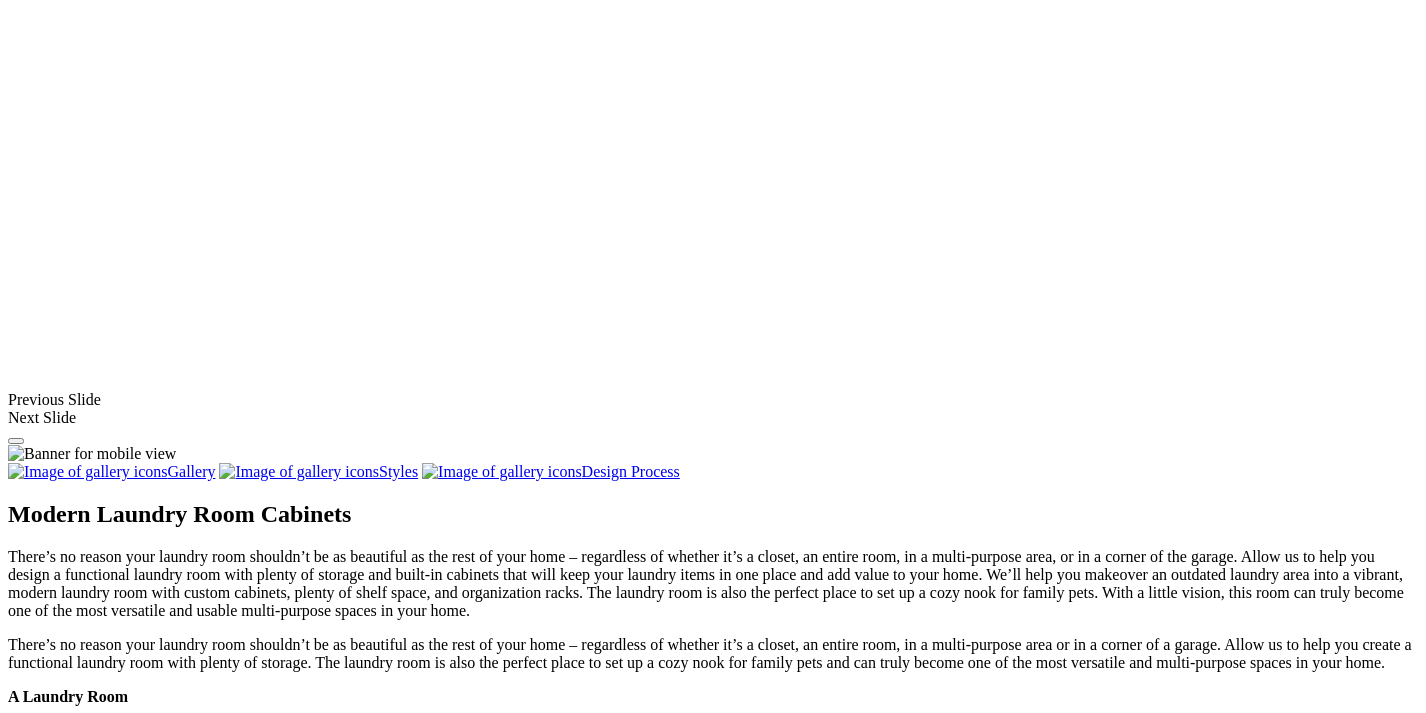 click at bounding box center (843, 1504) 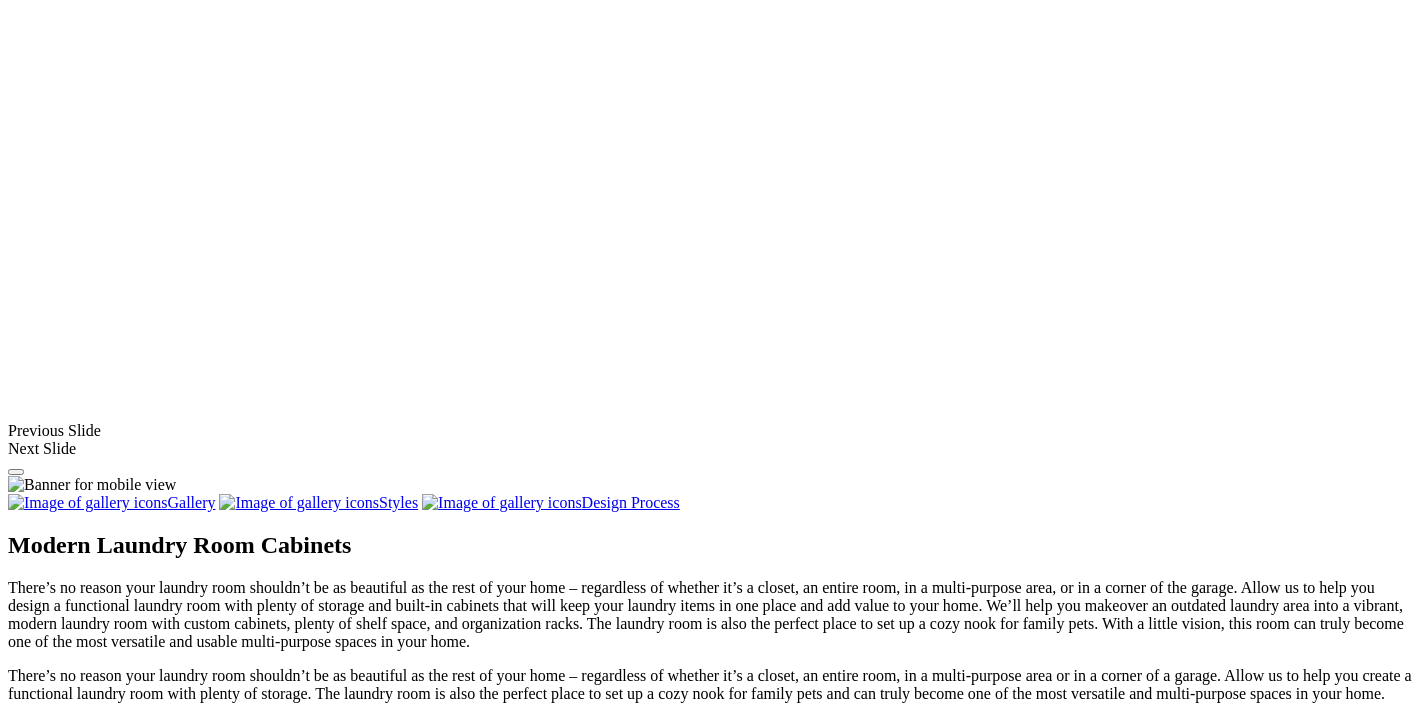 scroll, scrollTop: 1454, scrollLeft: 0, axis: vertical 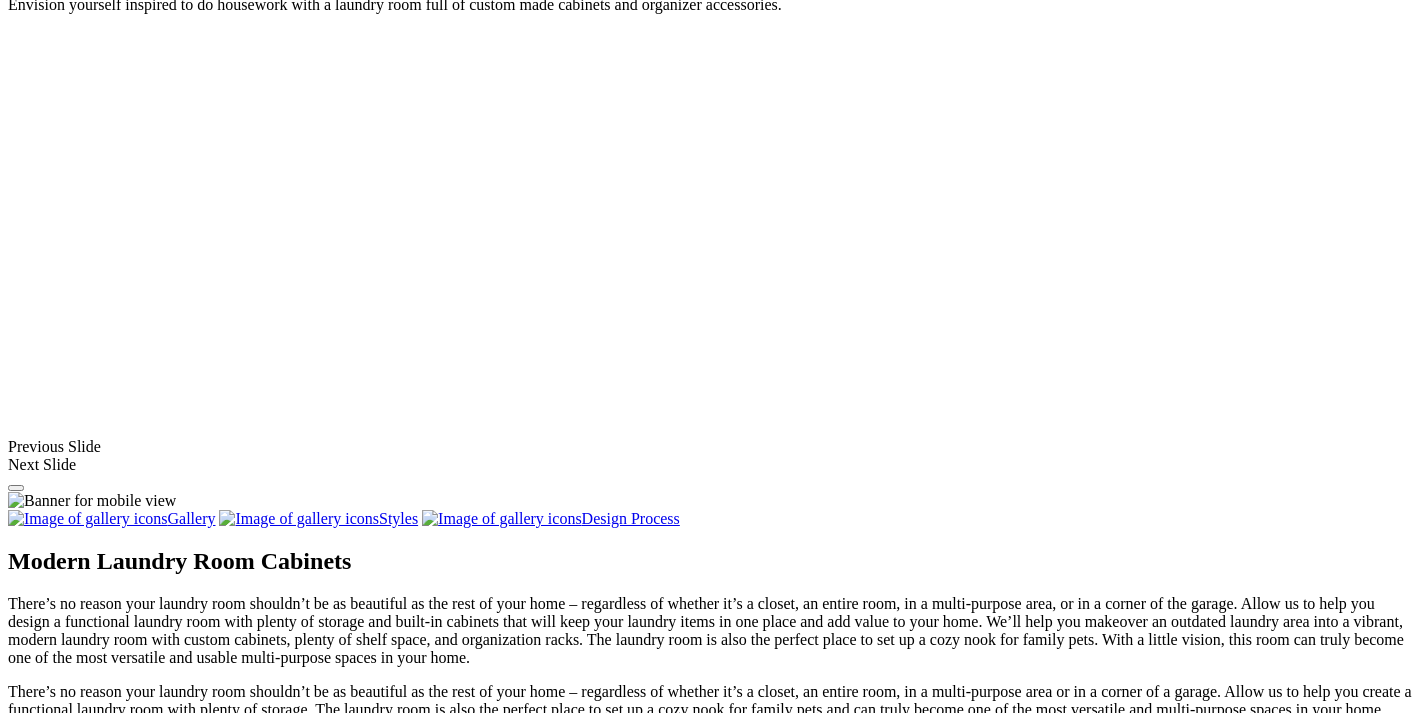 click on "click to like extra tall laundry room cabinets, work area and pet nook" at bounding box center (444, 1705) 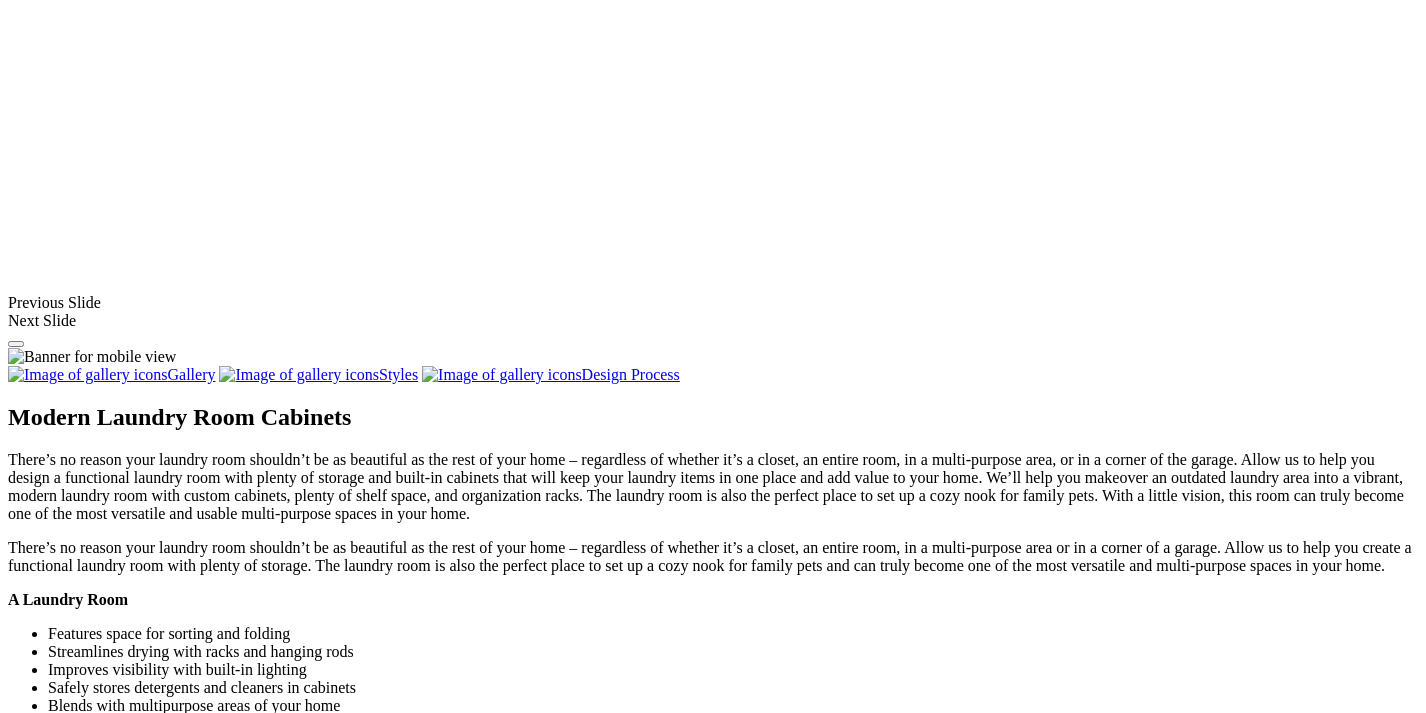 click on "Home Office" at bounding box center [90, -586] 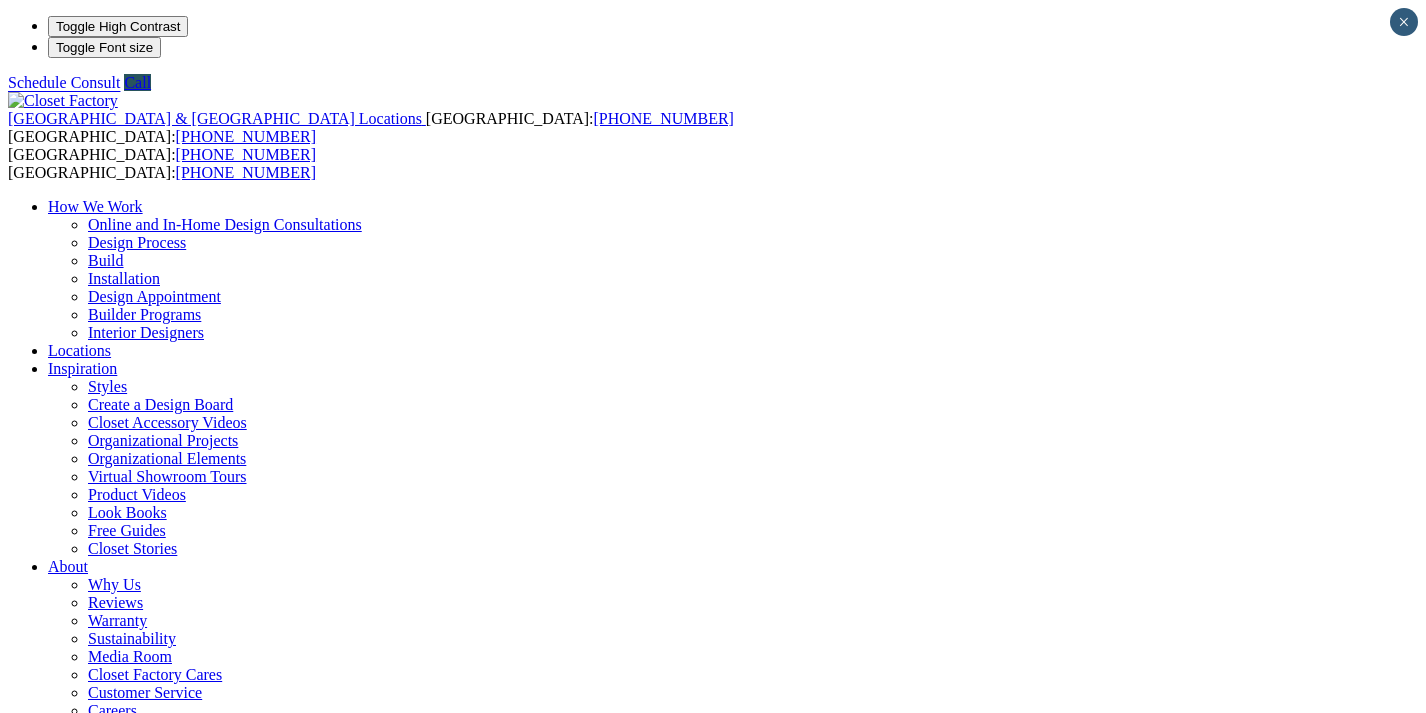 scroll, scrollTop: 0, scrollLeft: 0, axis: both 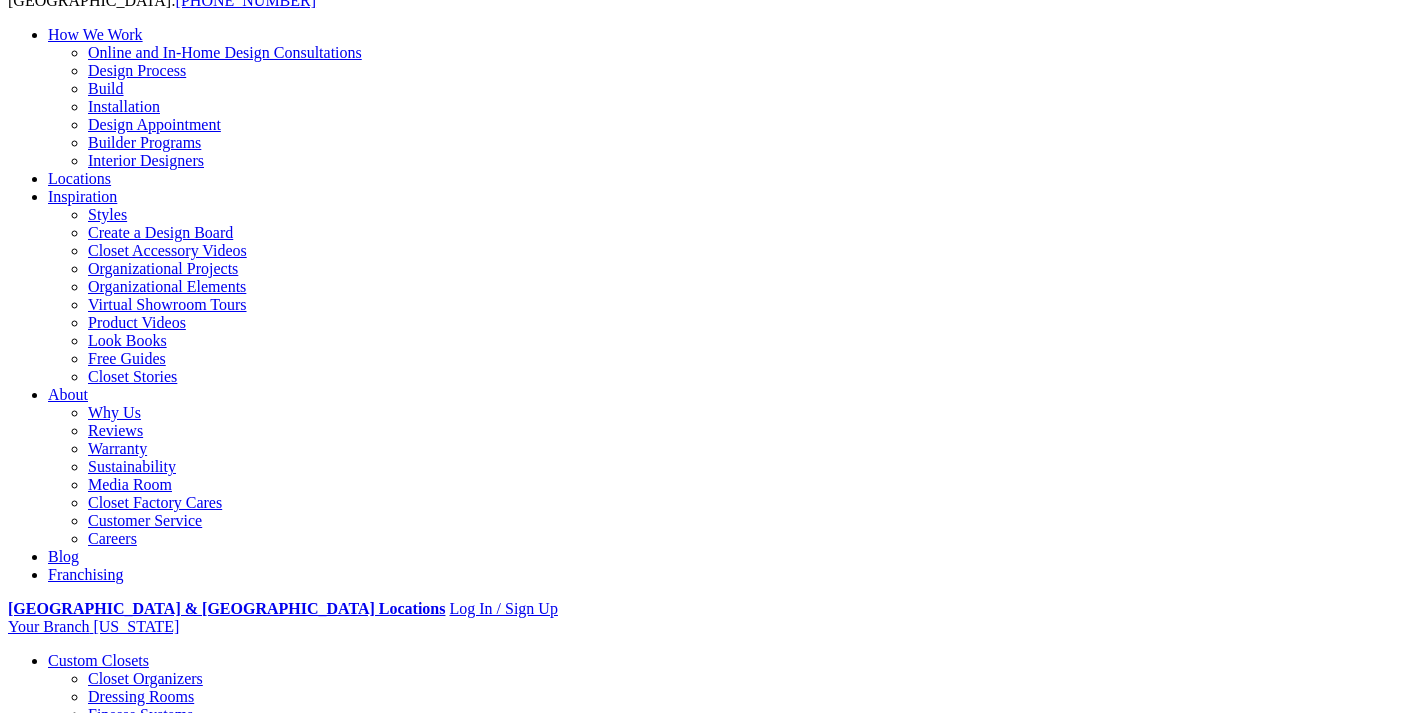 click on "Gallery" at bounding box center (111, 1868) 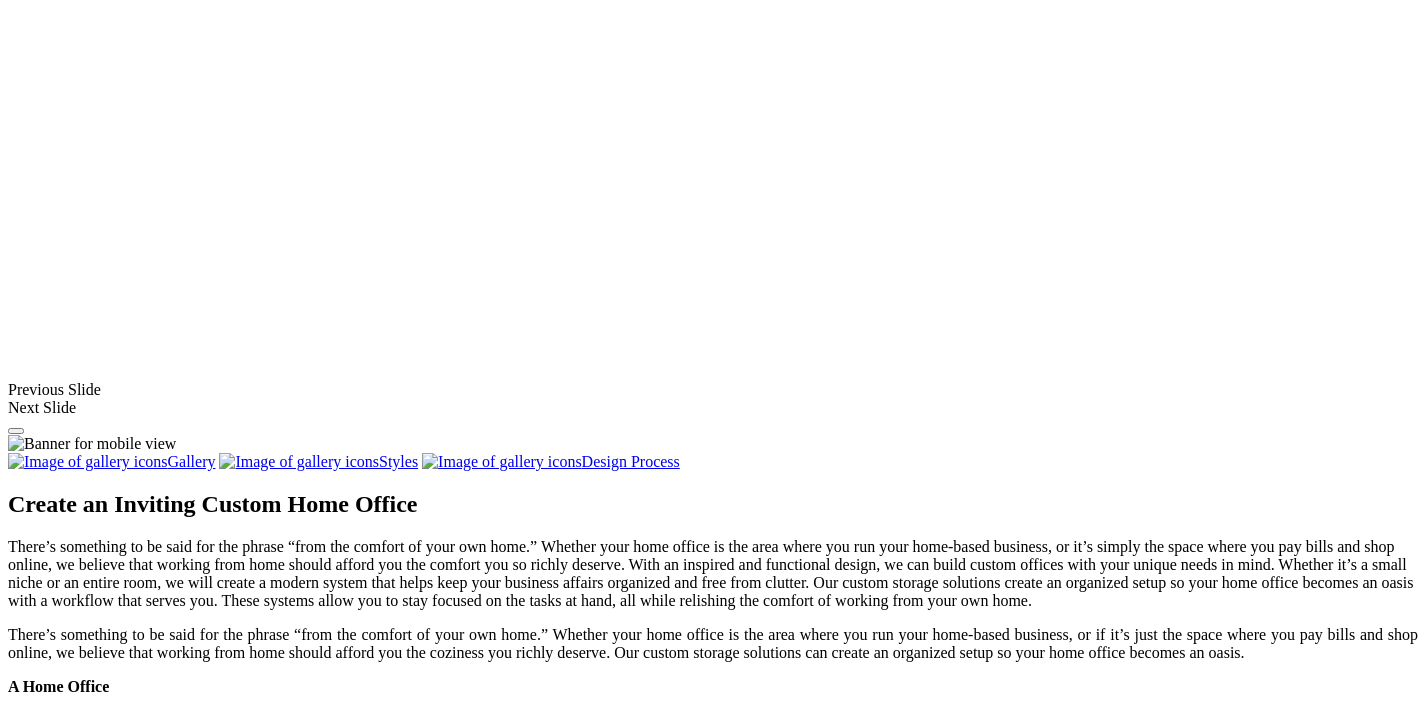 scroll, scrollTop: 1447, scrollLeft: 0, axis: vertical 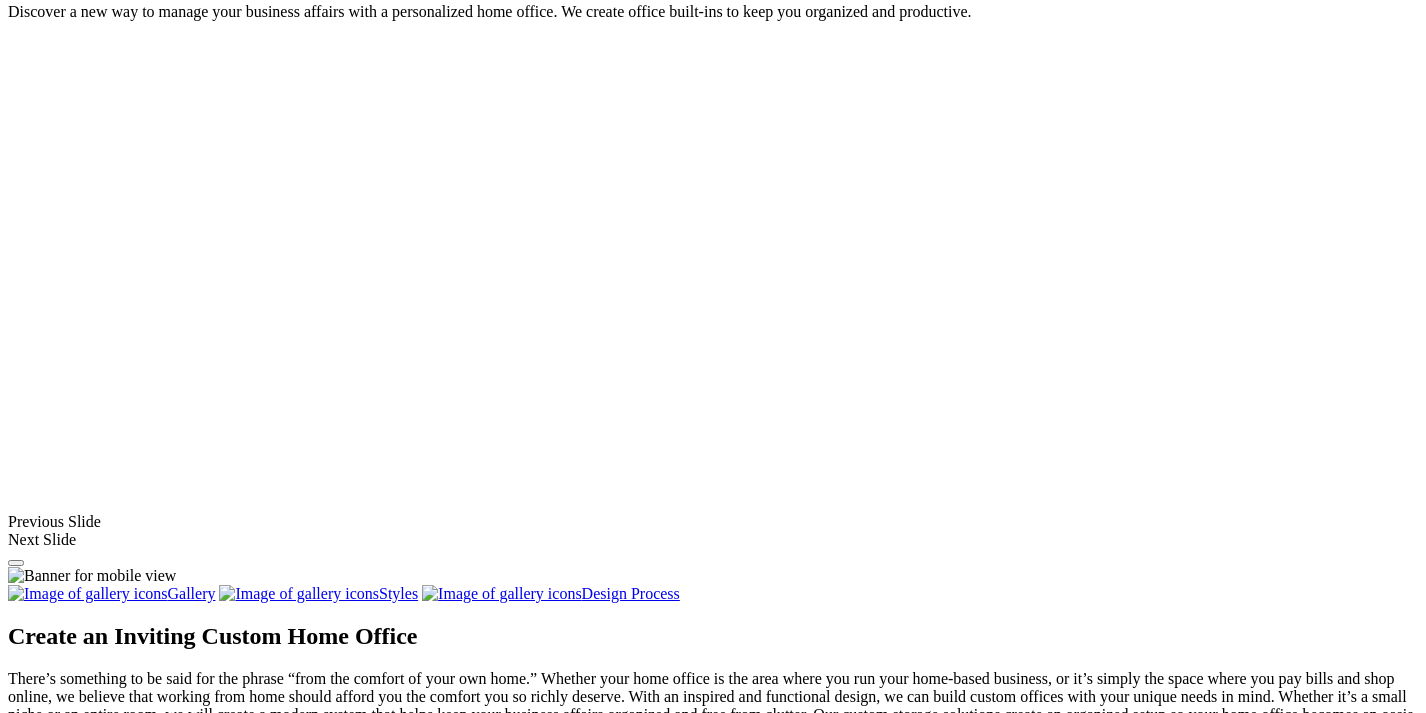 click on "Custom Closets" at bounding box center [98, -615] 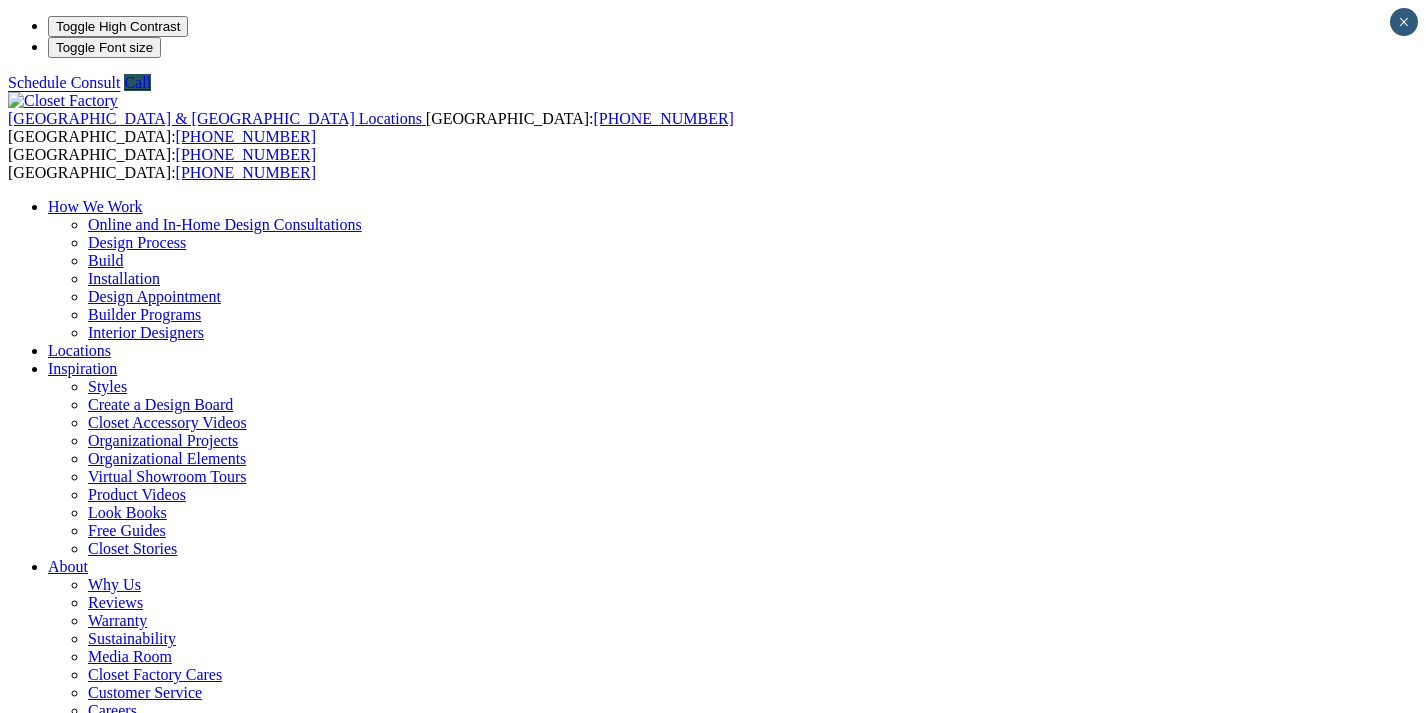 scroll, scrollTop: 0, scrollLeft: 0, axis: both 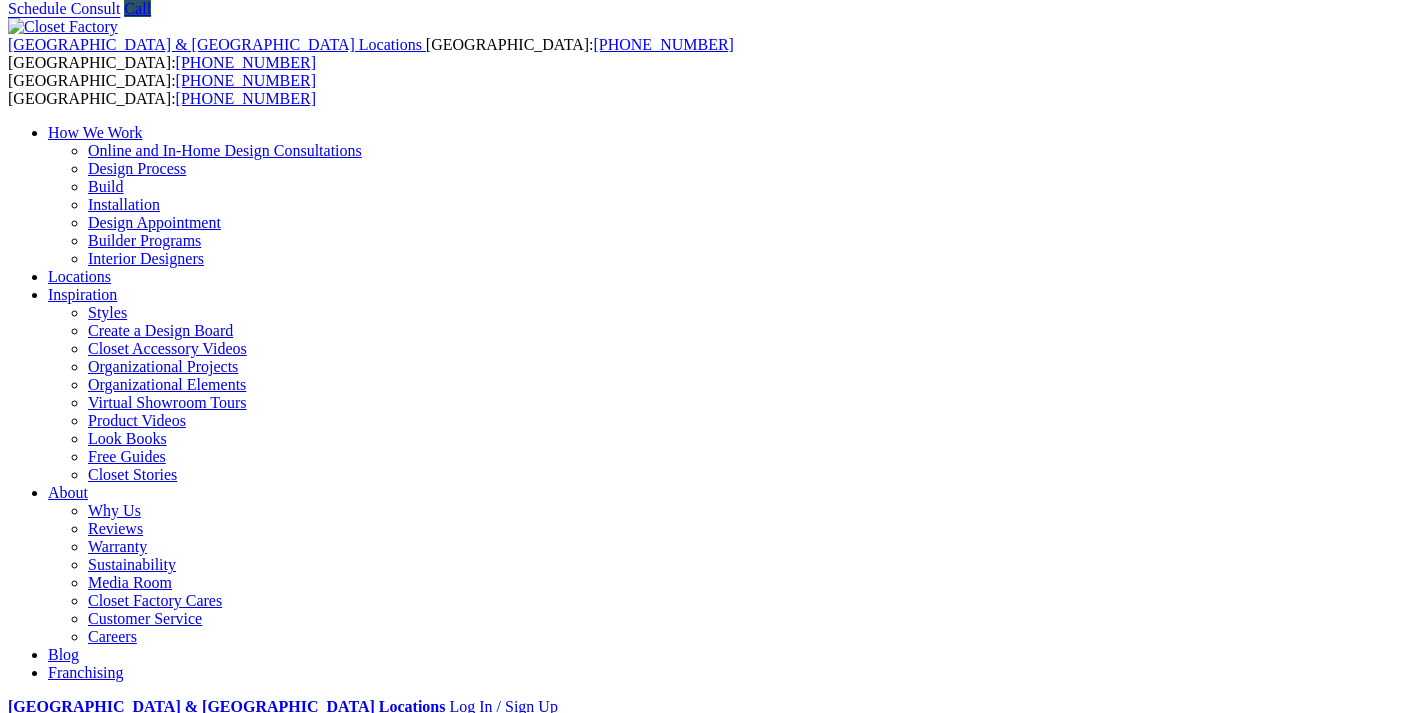 click on "Gallery" at bounding box center [111, 1858] 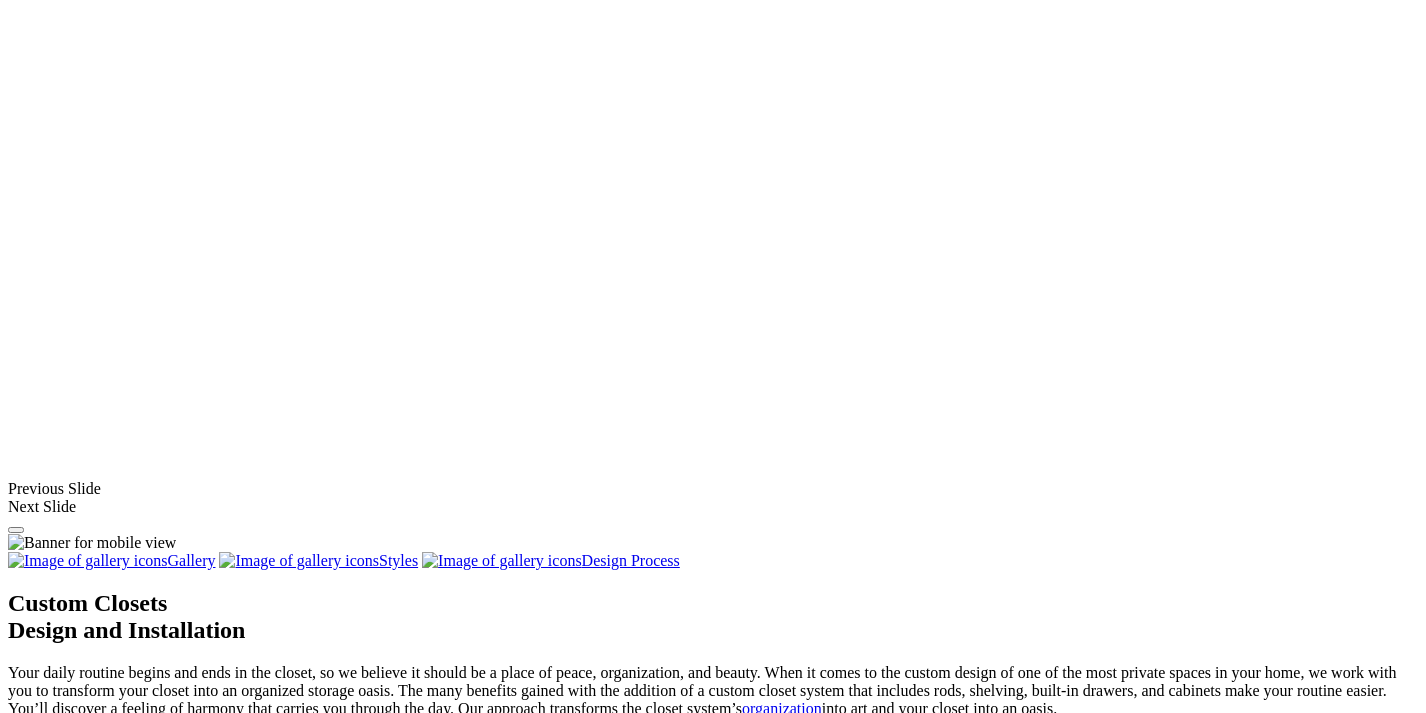 scroll, scrollTop: 1378, scrollLeft: 0, axis: vertical 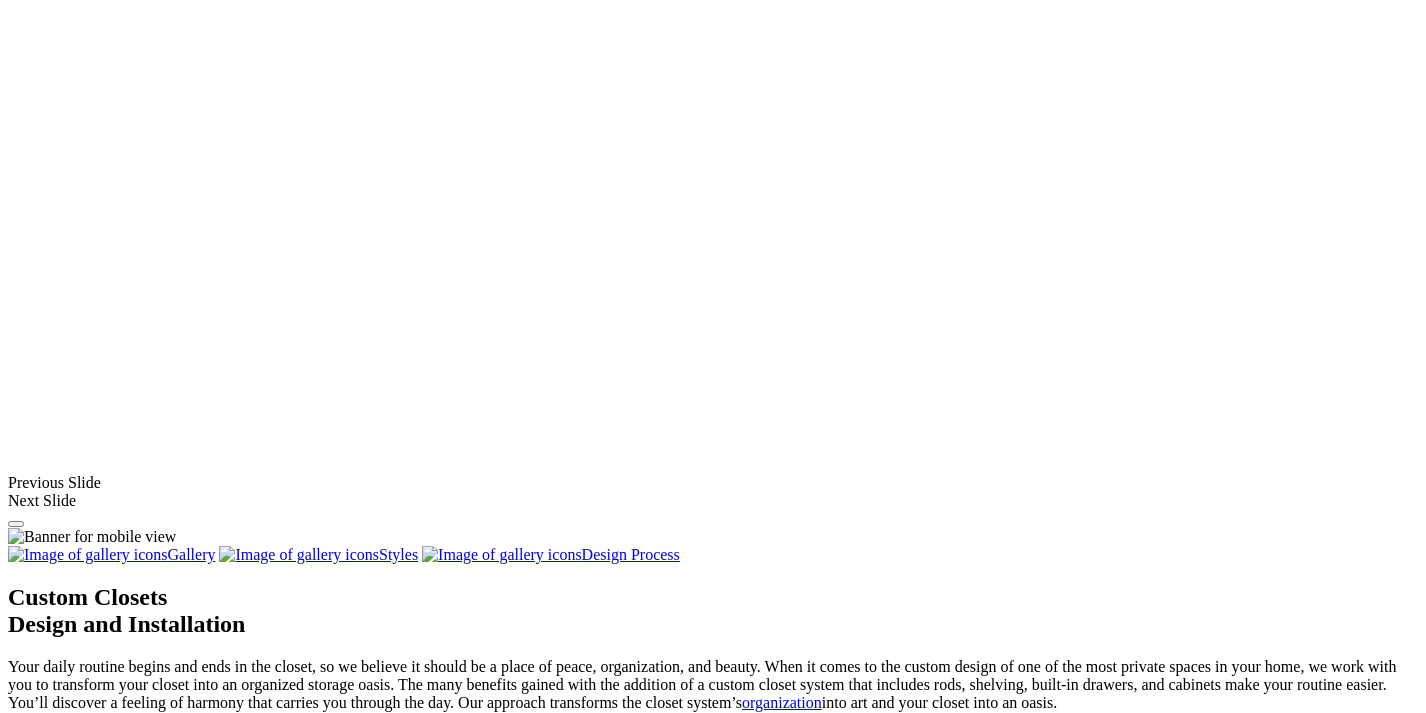 click on "Walk-In" at bounding box center (74, 1785) 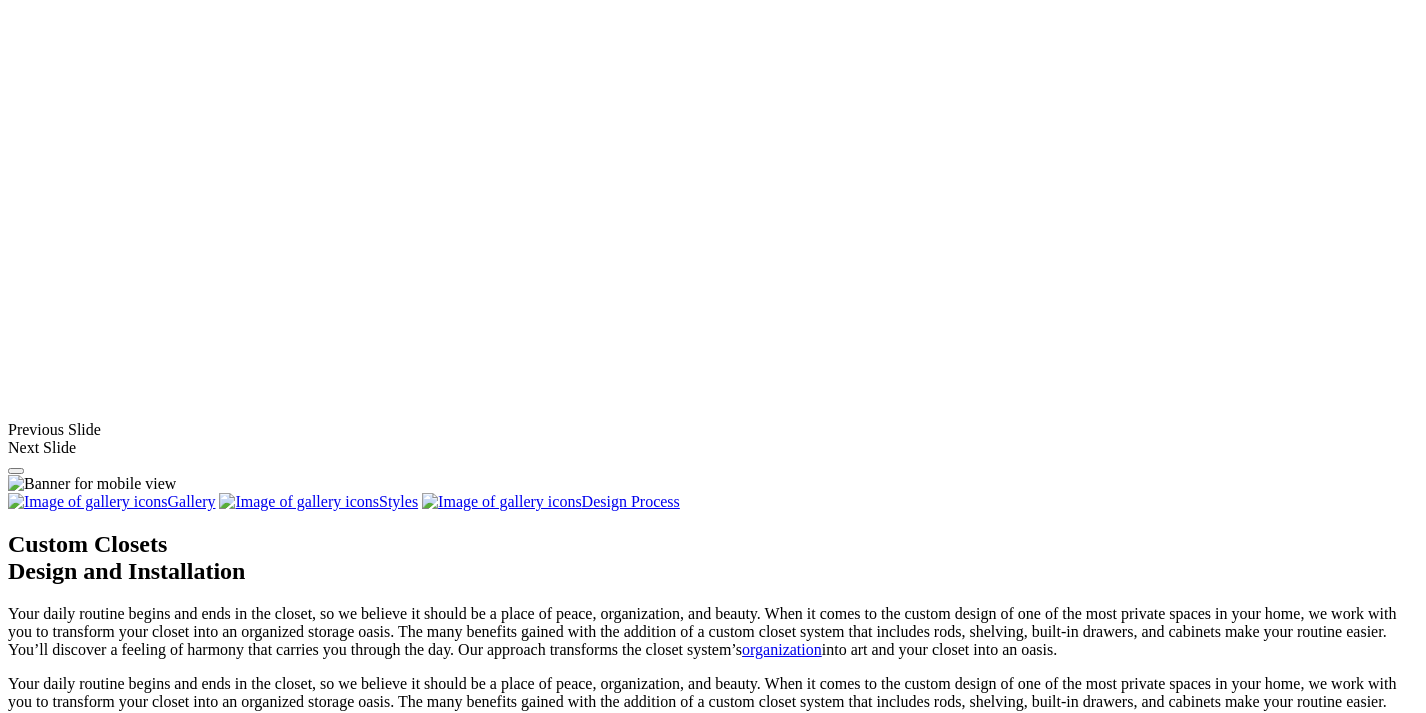 scroll, scrollTop: 1434, scrollLeft: 0, axis: vertical 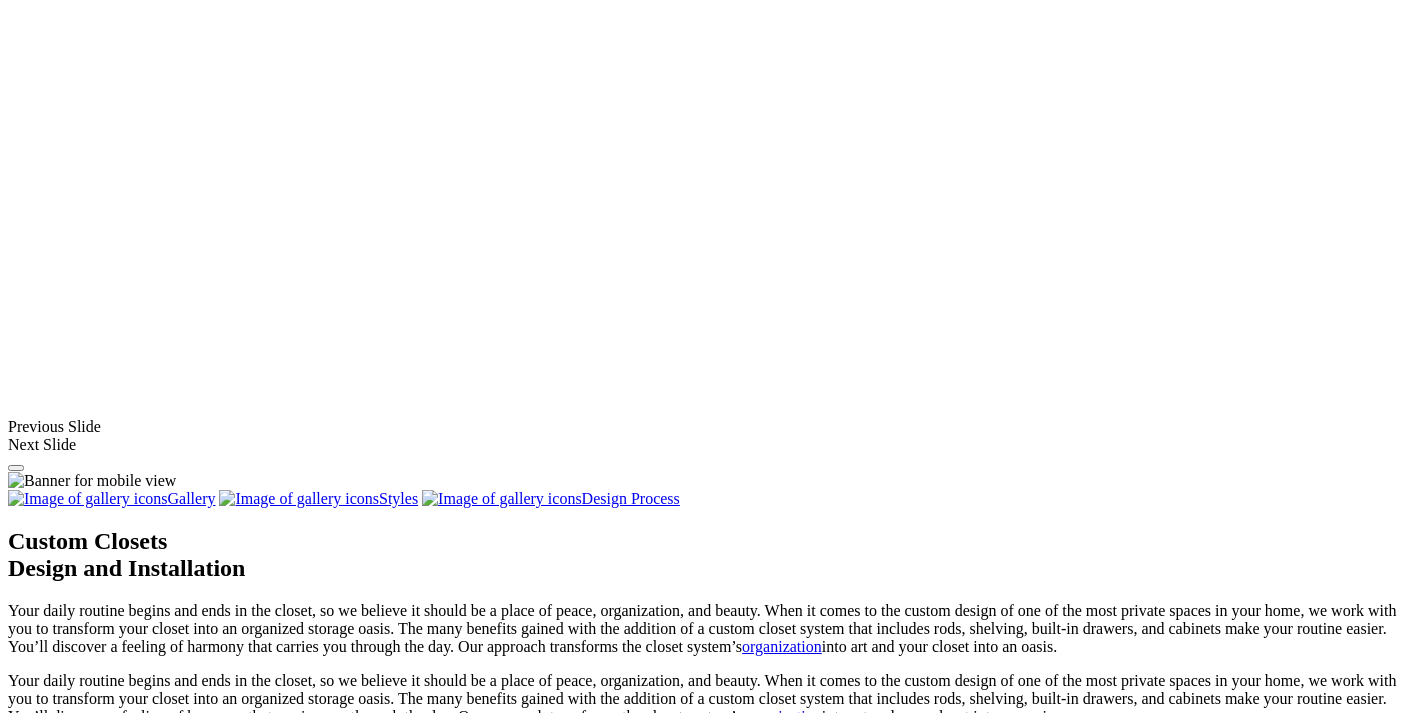 click on "Bedroom" at bounding box center [78, 1801] 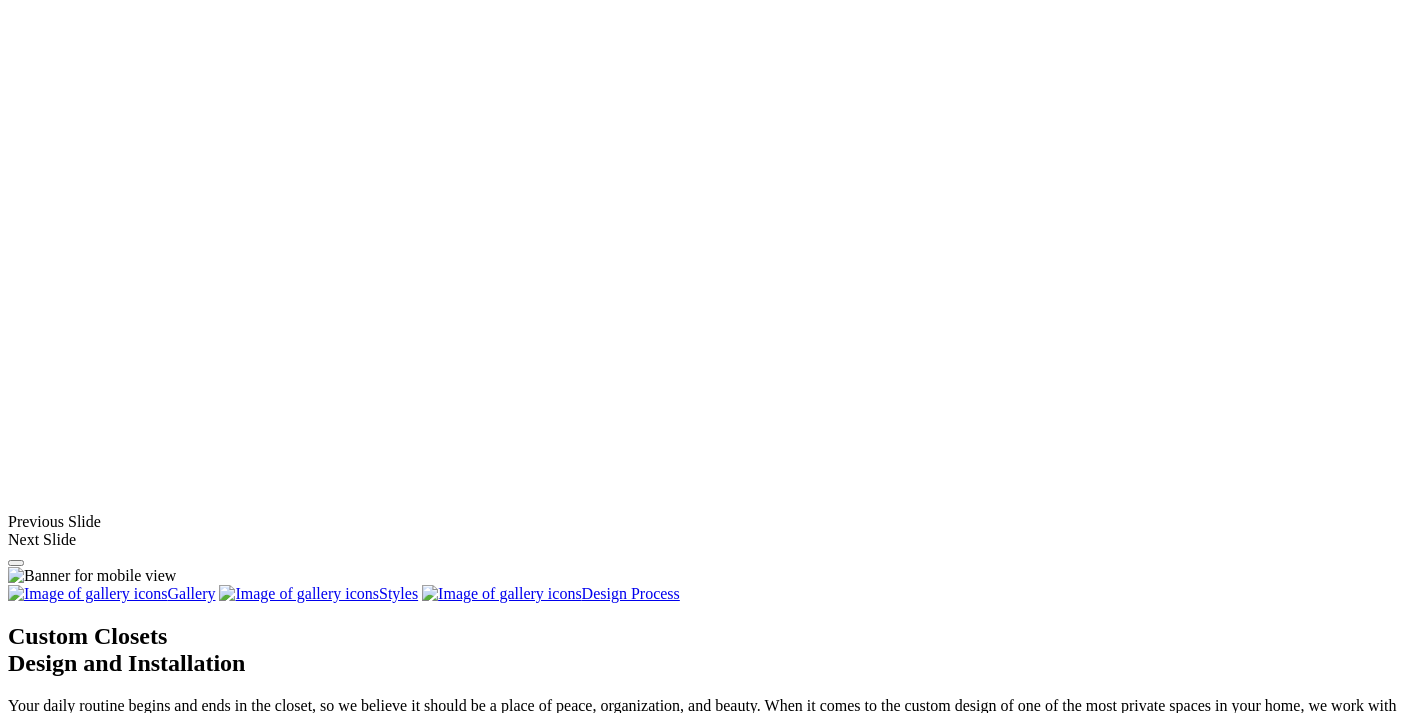 scroll, scrollTop: 1330, scrollLeft: 0, axis: vertical 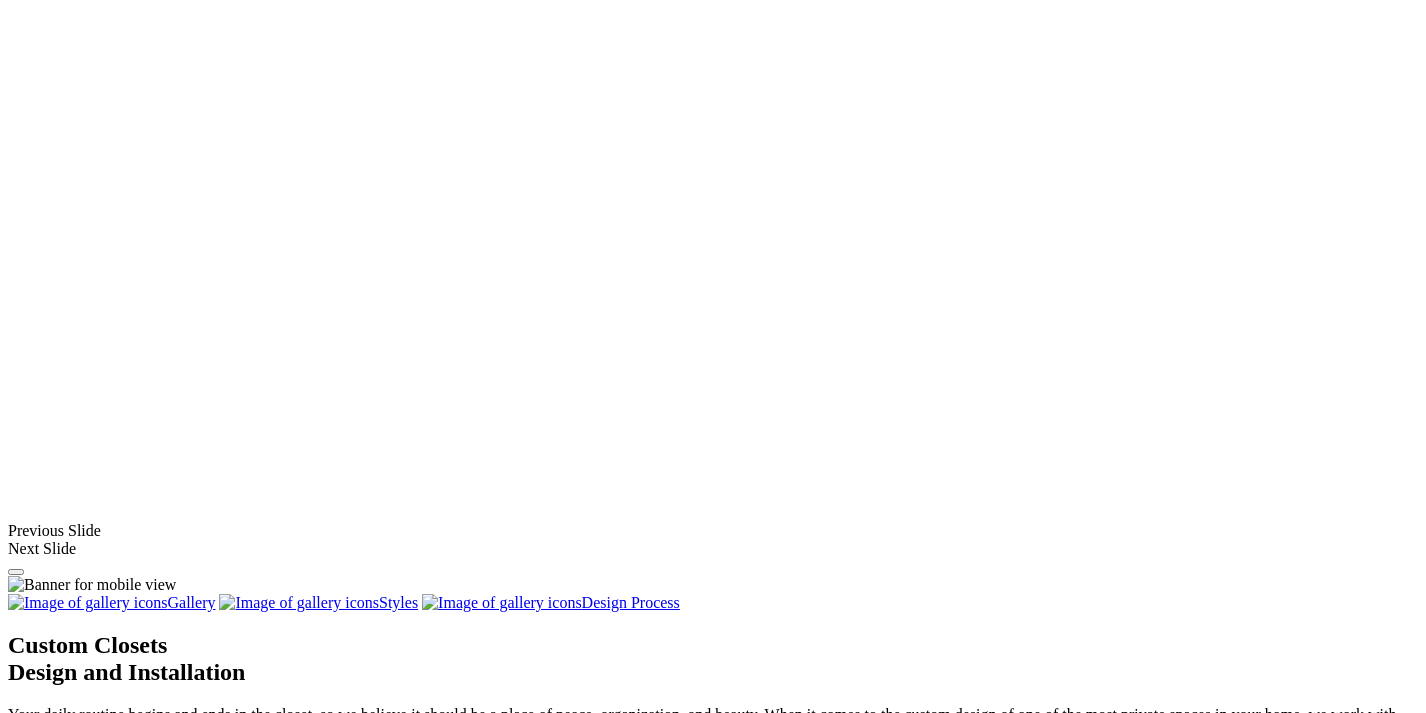 click on "Walk-In" at bounding box center [74, 1833] 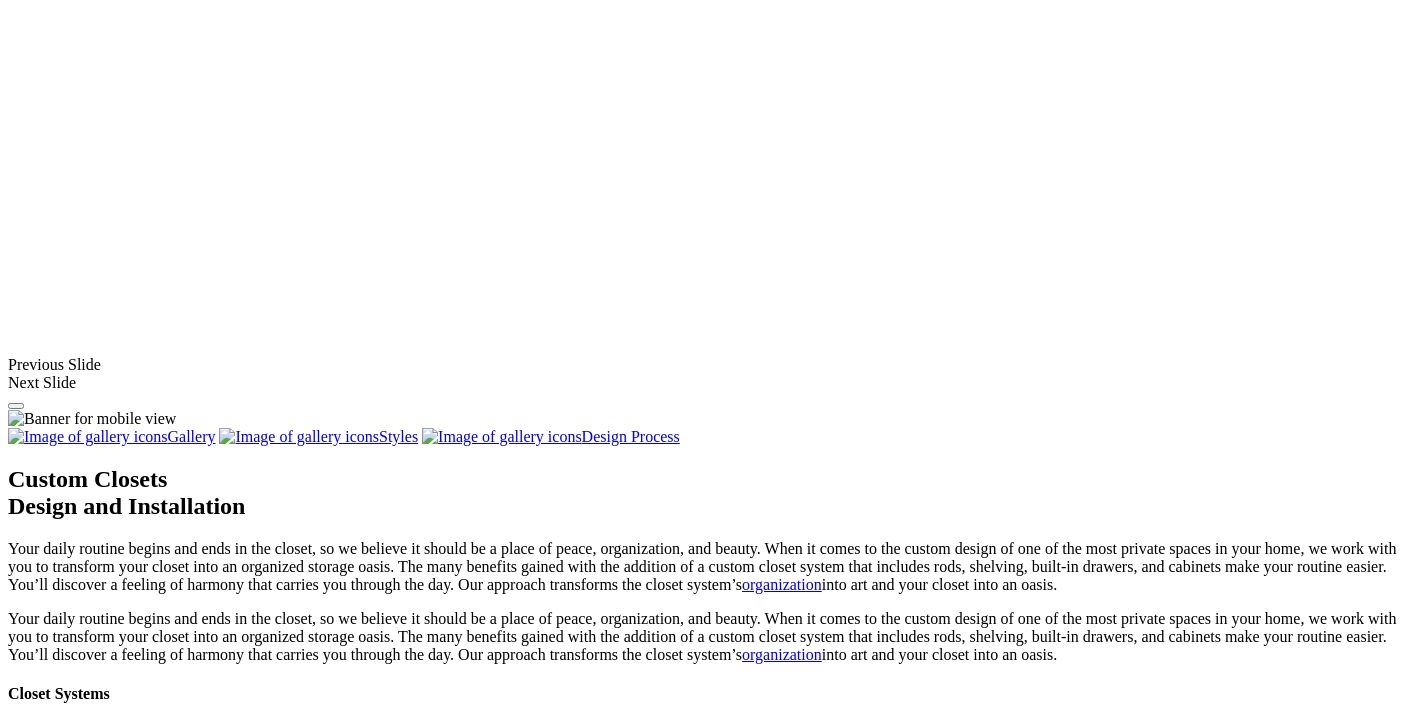 scroll, scrollTop: 1470, scrollLeft: 0, axis: vertical 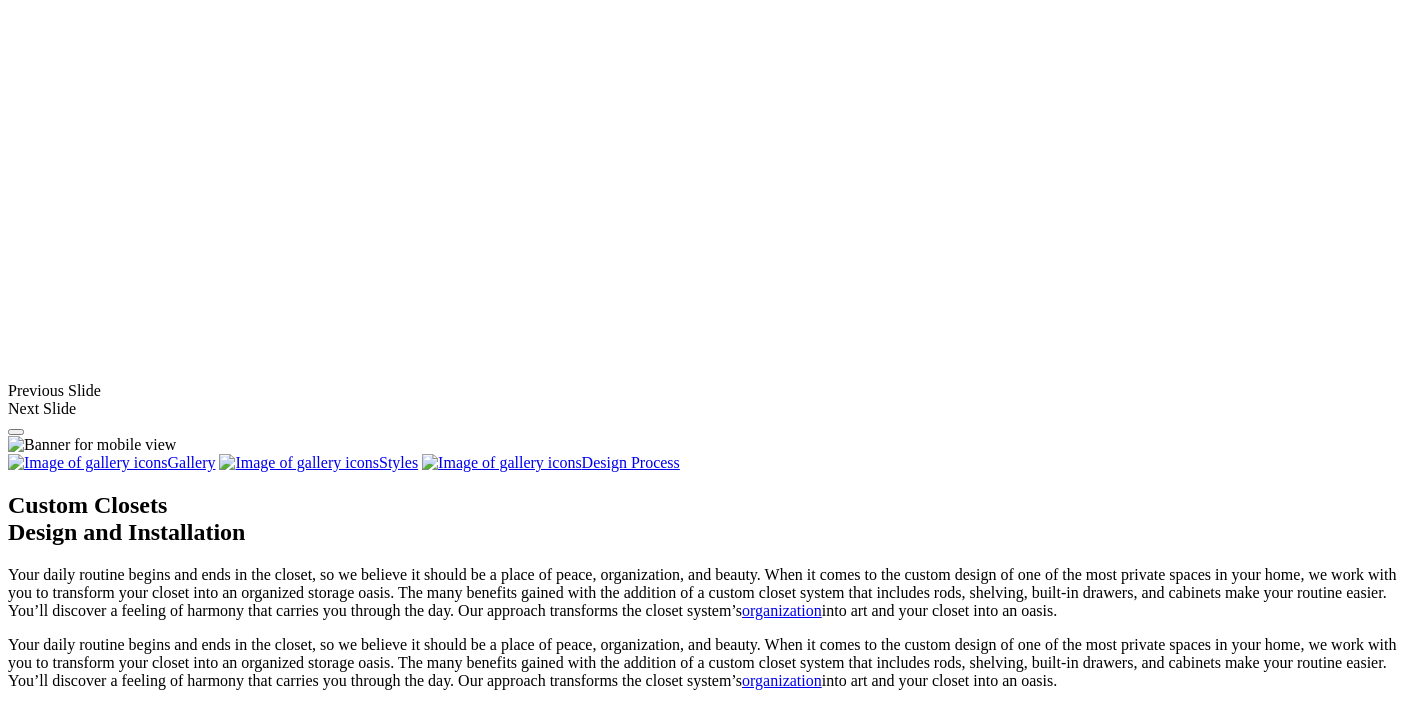 click at bounding box center [120, 1911] 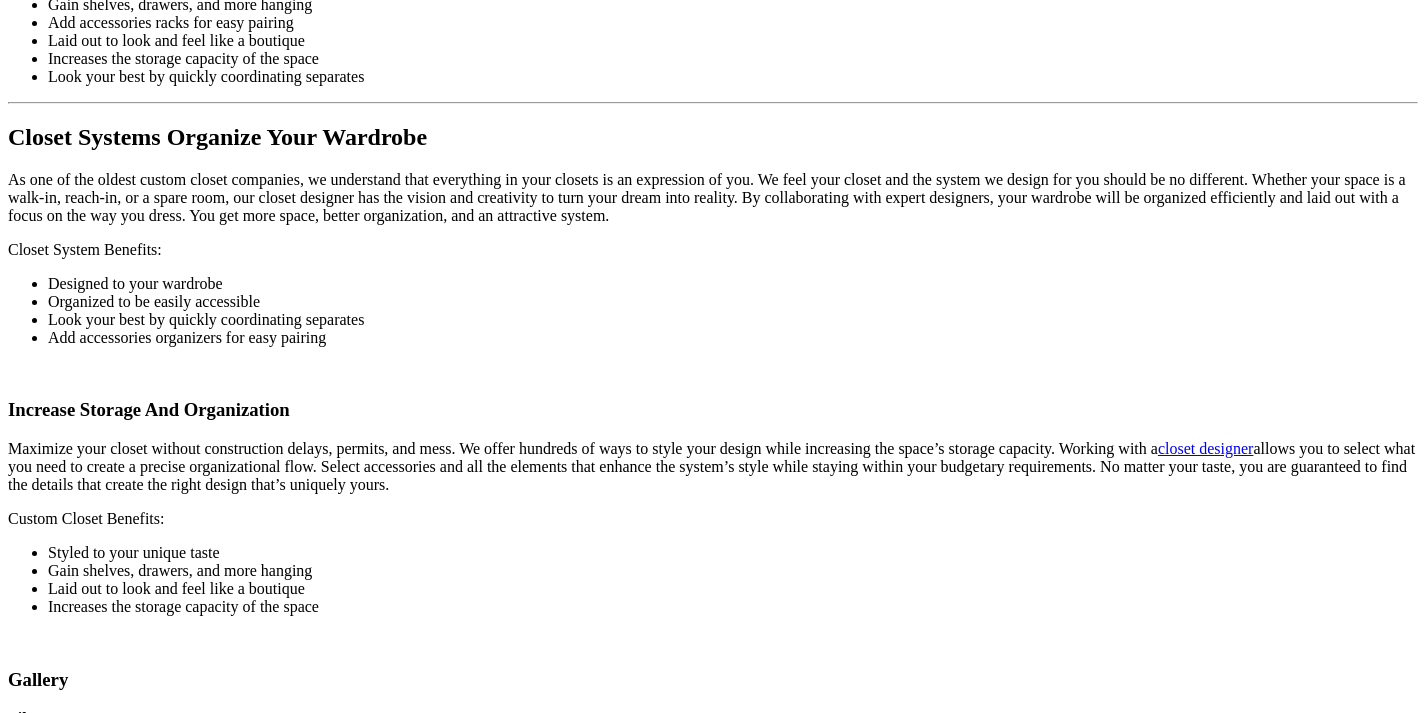 click on "Load More" at bounding box center [44, 2010] 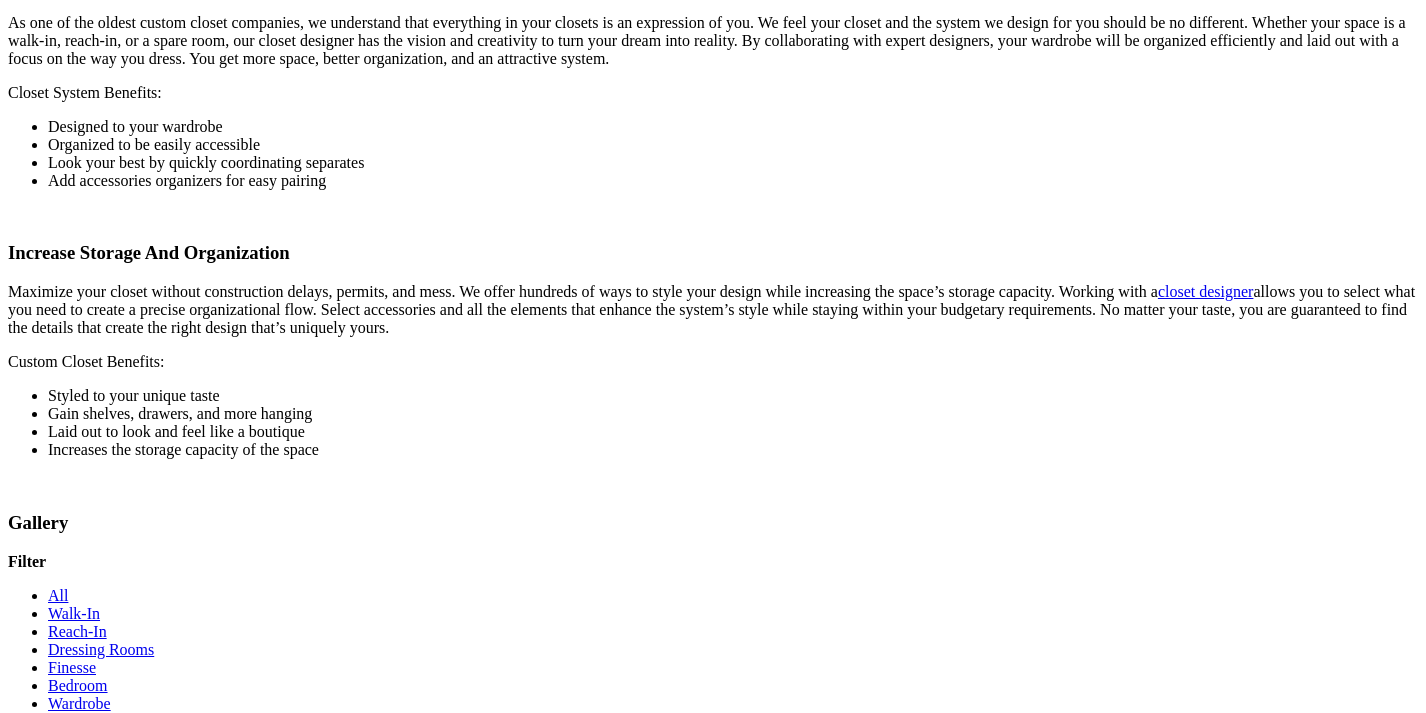 scroll, scrollTop: 2565, scrollLeft: 0, axis: vertical 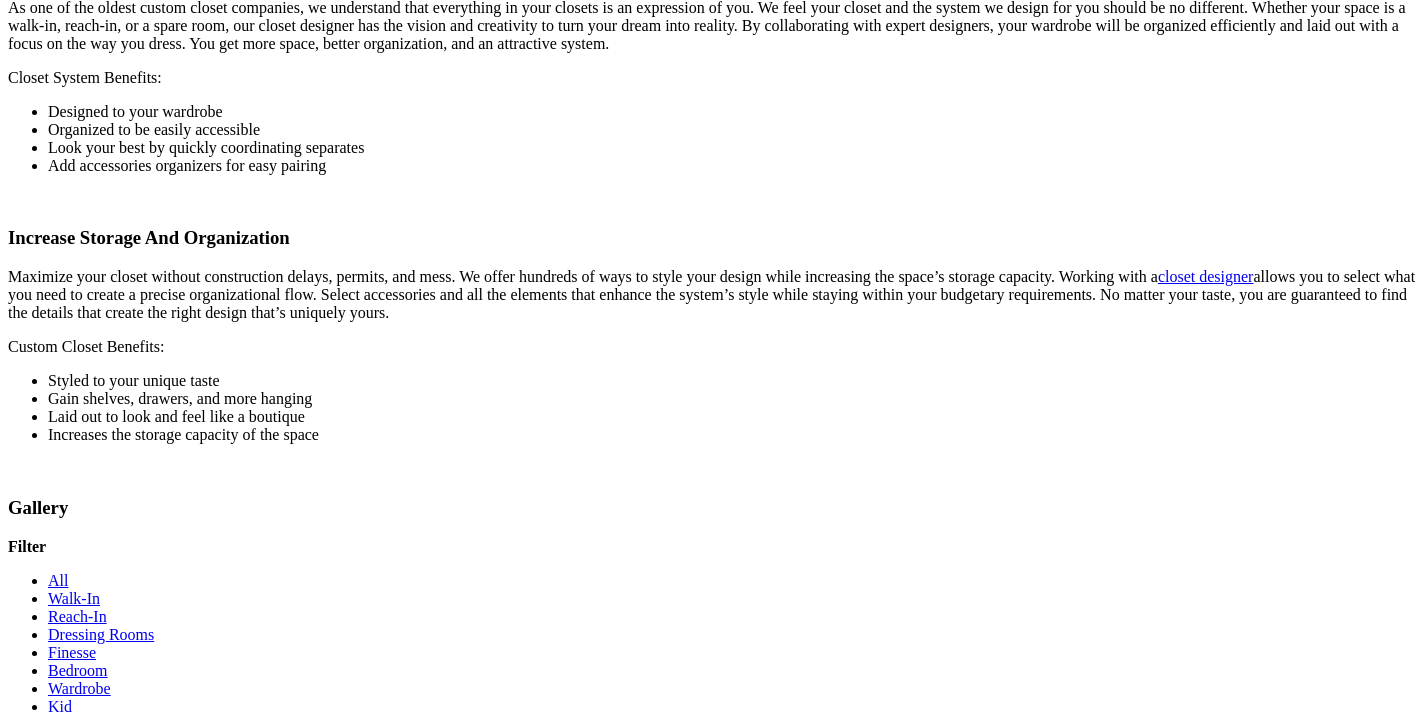 click at bounding box center [150, 1860] 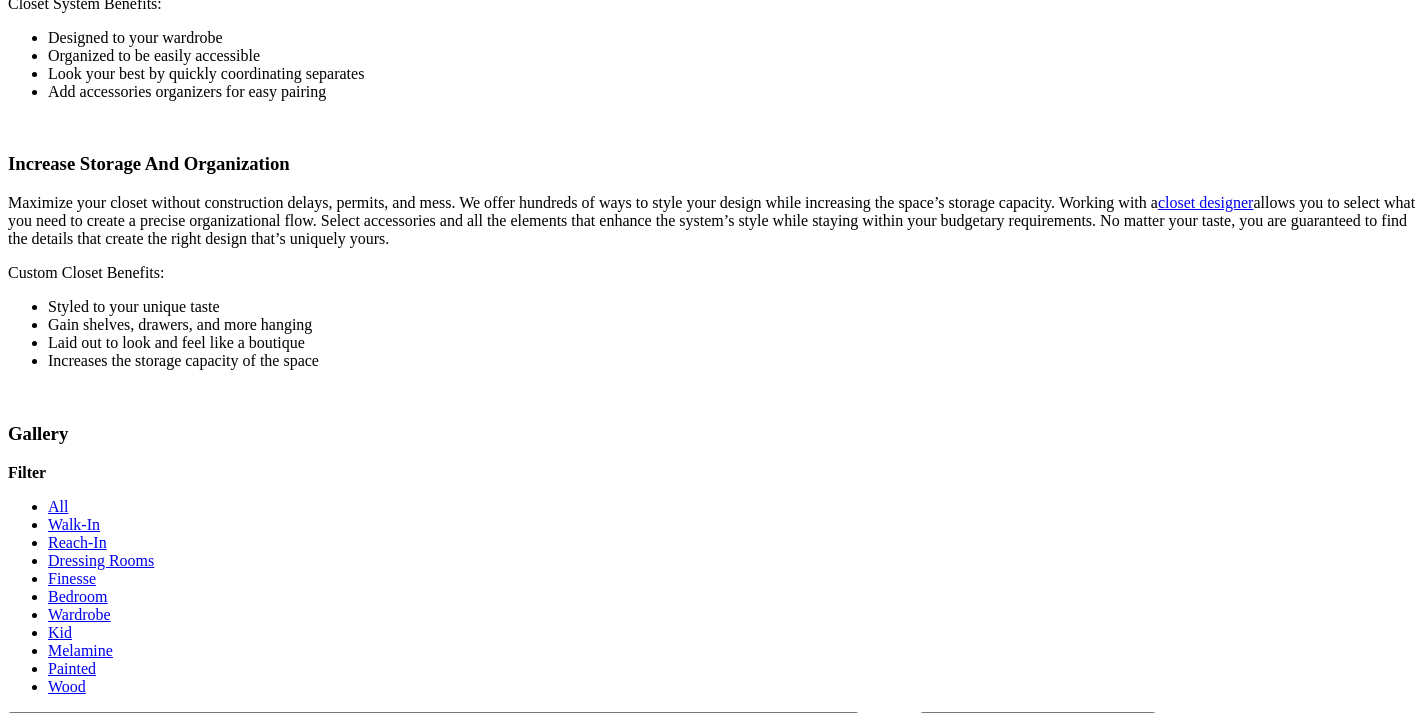 scroll, scrollTop: 2657, scrollLeft: 0, axis: vertical 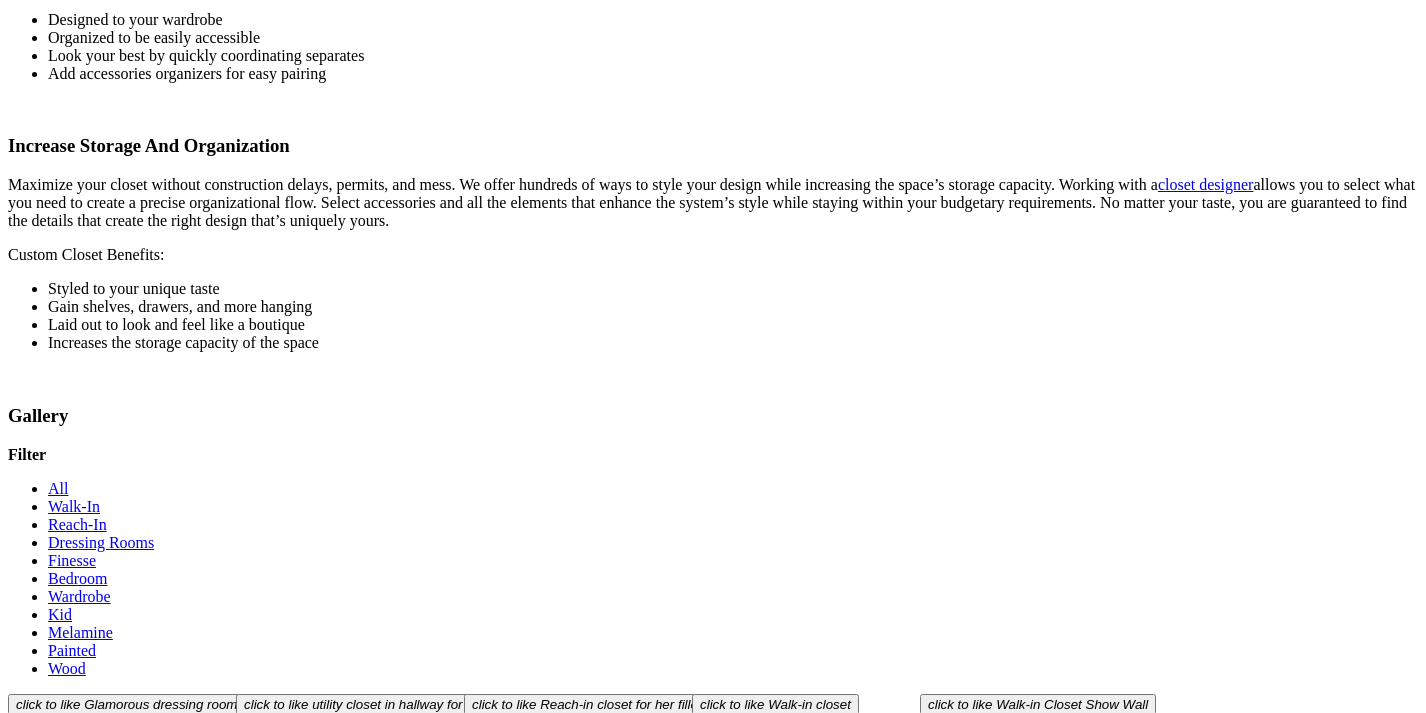 click at bounding box center (1025, 1942) 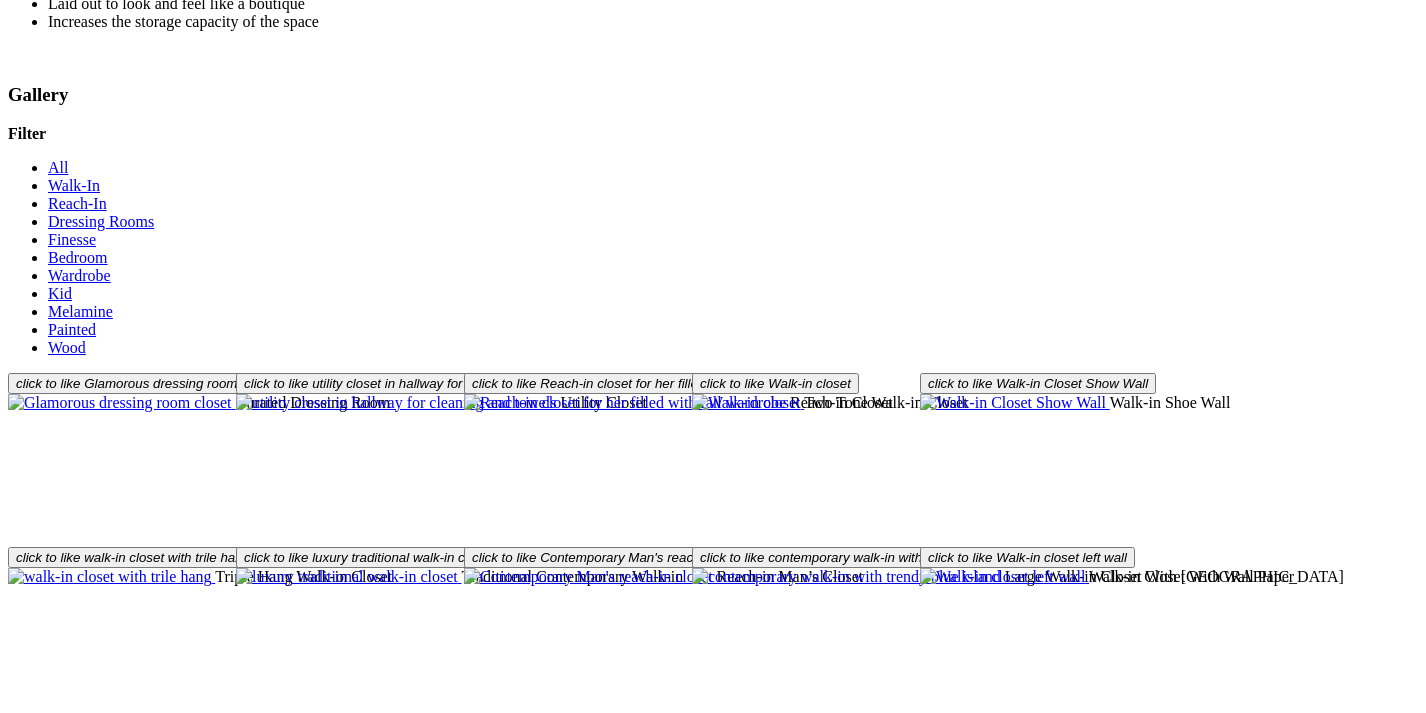 scroll, scrollTop: 2980, scrollLeft: 0, axis: vertical 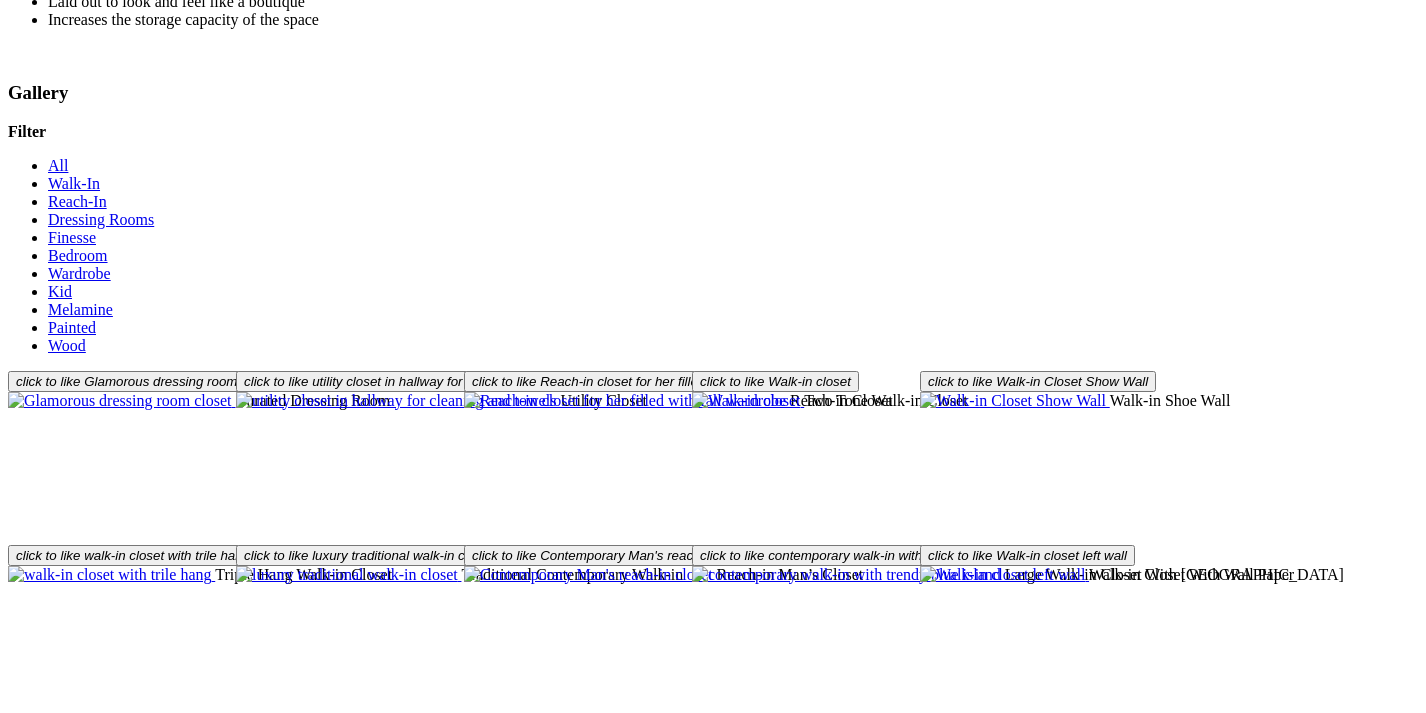 click on "Load More" at bounding box center (44, 2119) 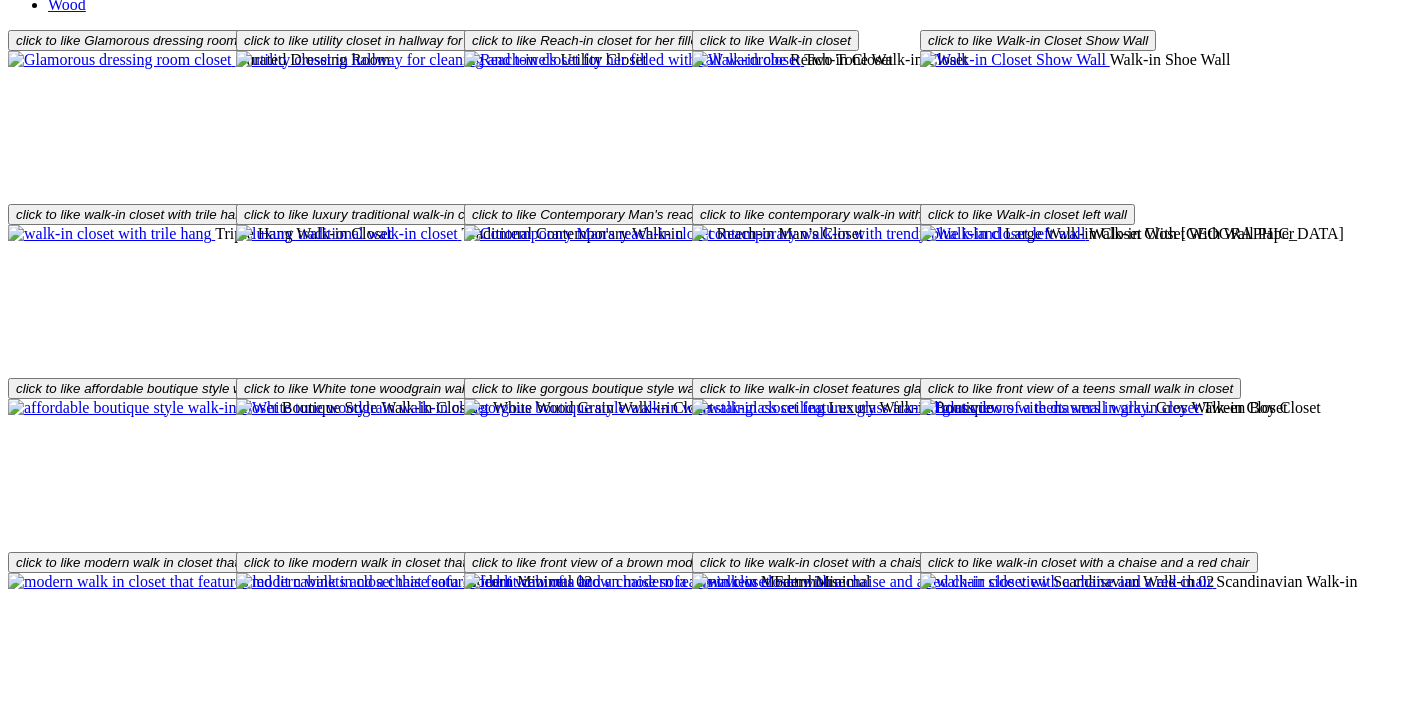 scroll, scrollTop: 3328, scrollLeft: 0, axis: vertical 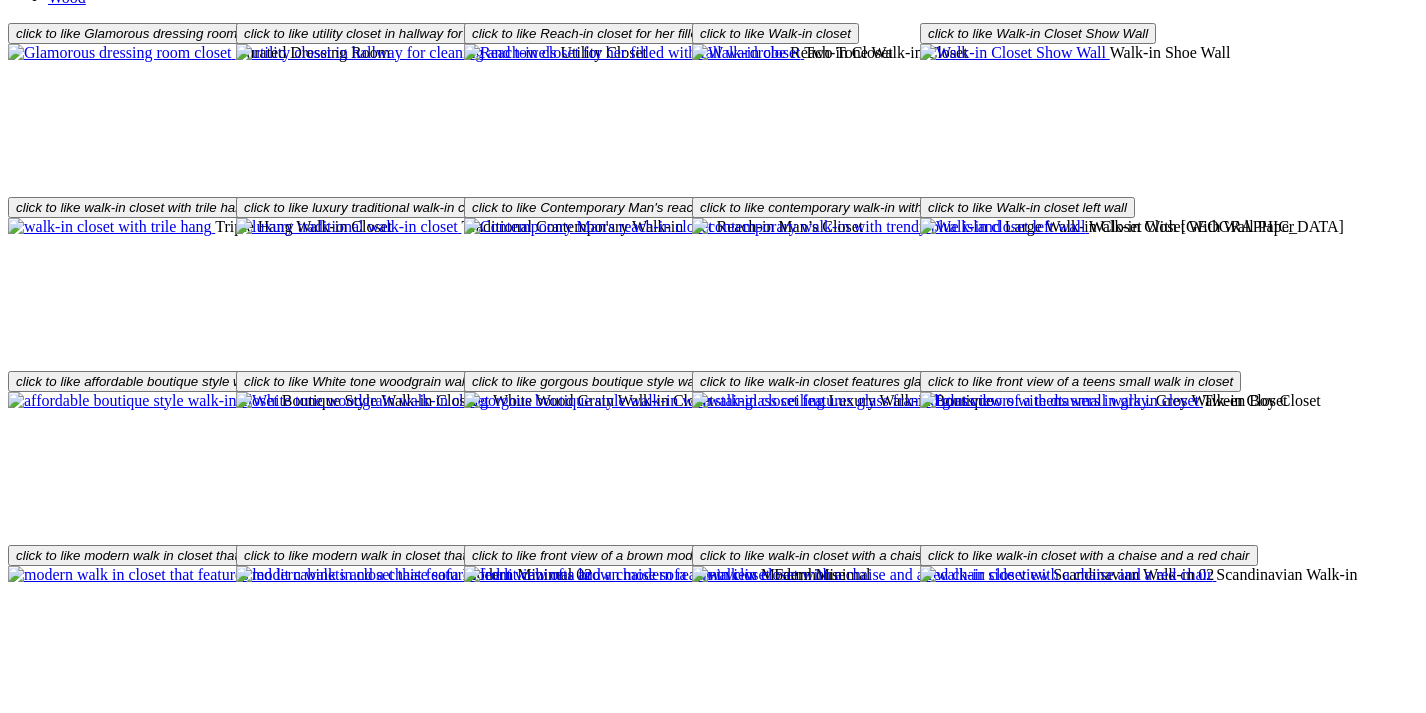 click on "Load More" at bounding box center (44, 2119) 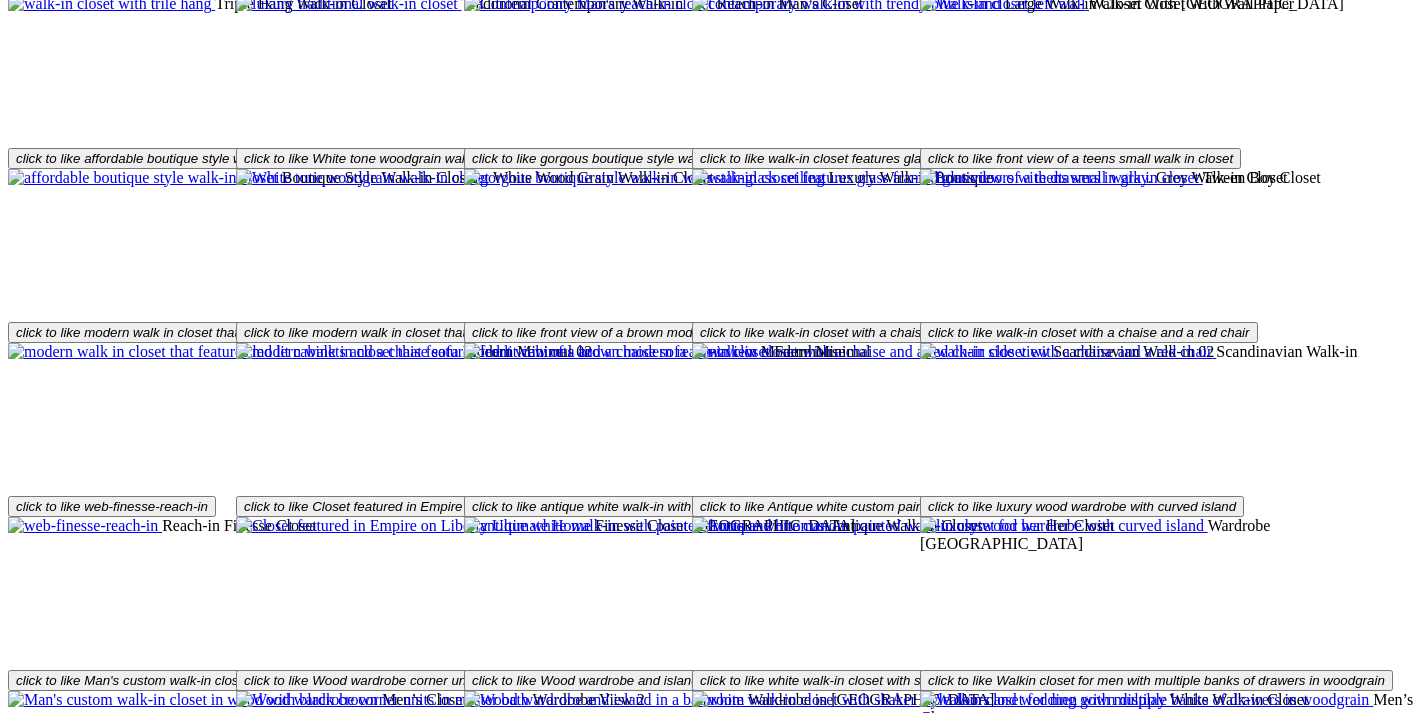 scroll, scrollTop: 3554, scrollLeft: 0, axis: vertical 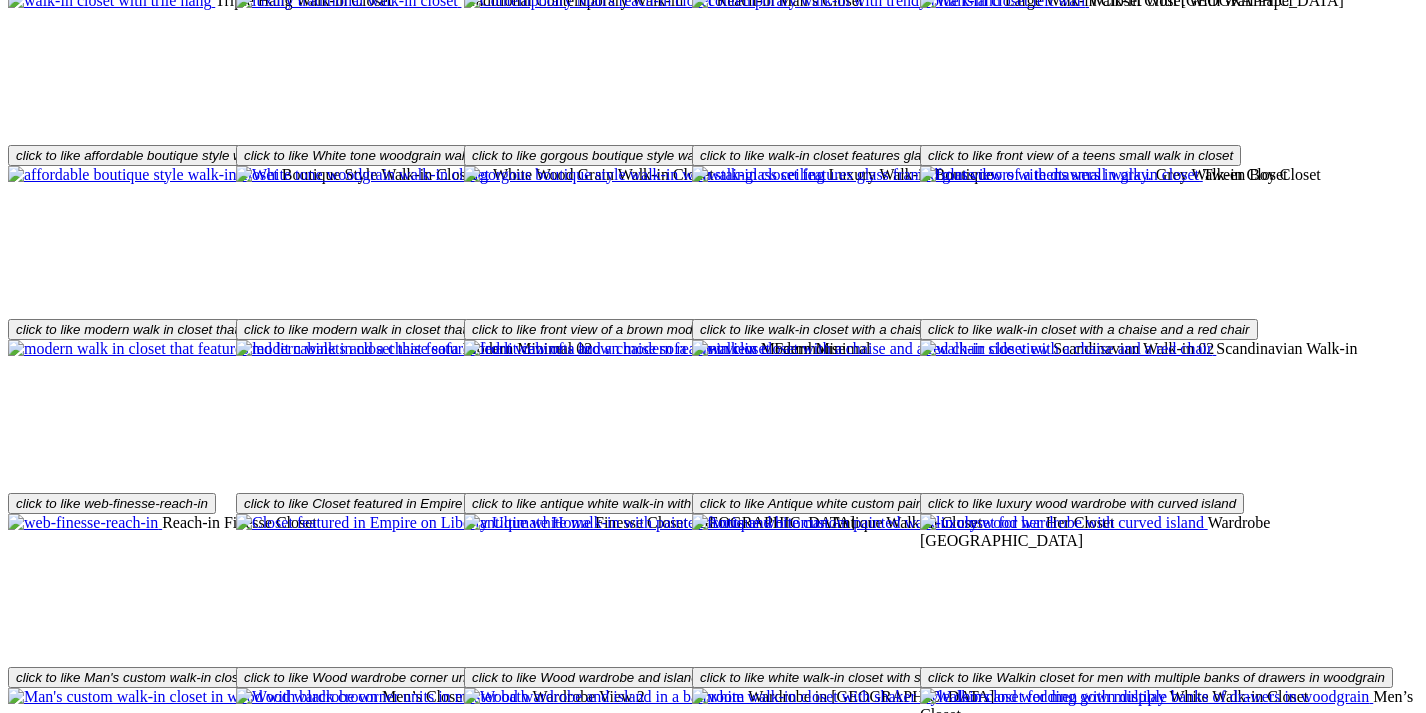 click at bounding box center (1061, 1915) 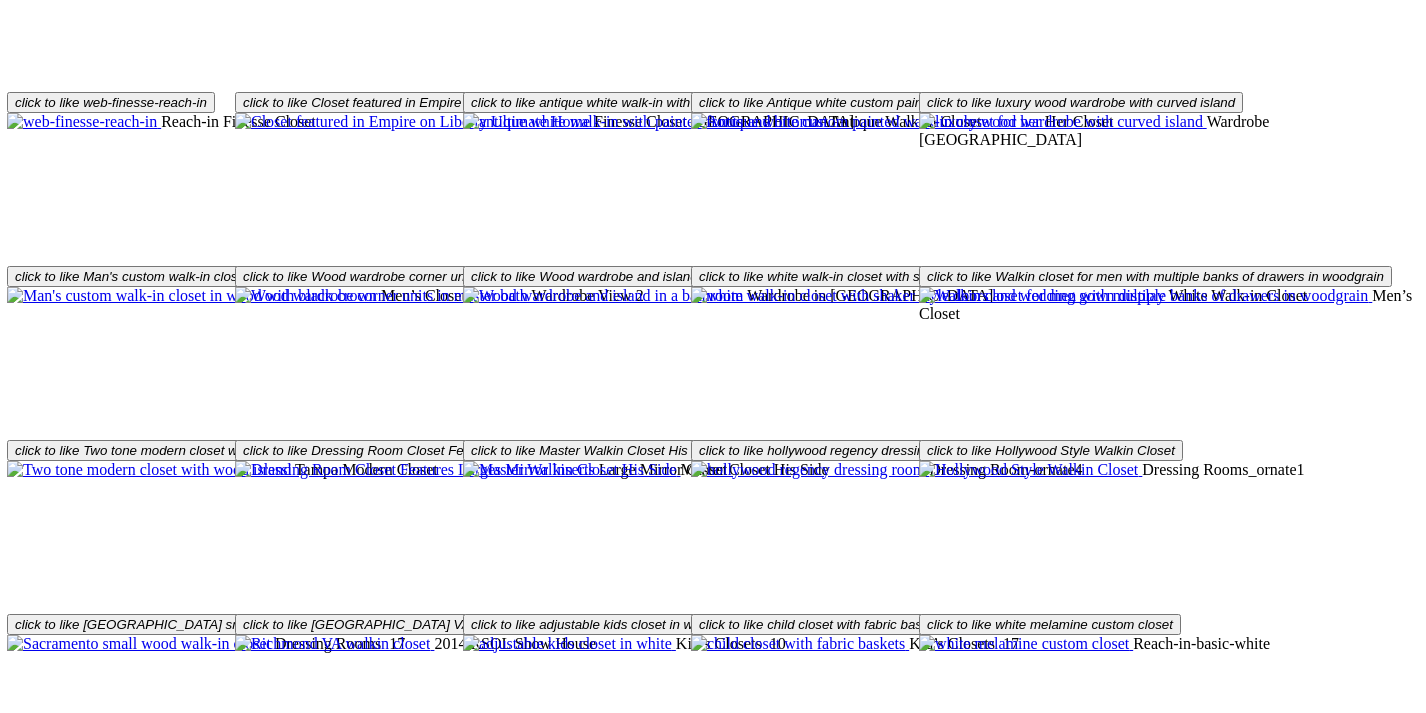 scroll, scrollTop: 3955, scrollLeft: 0, axis: vertical 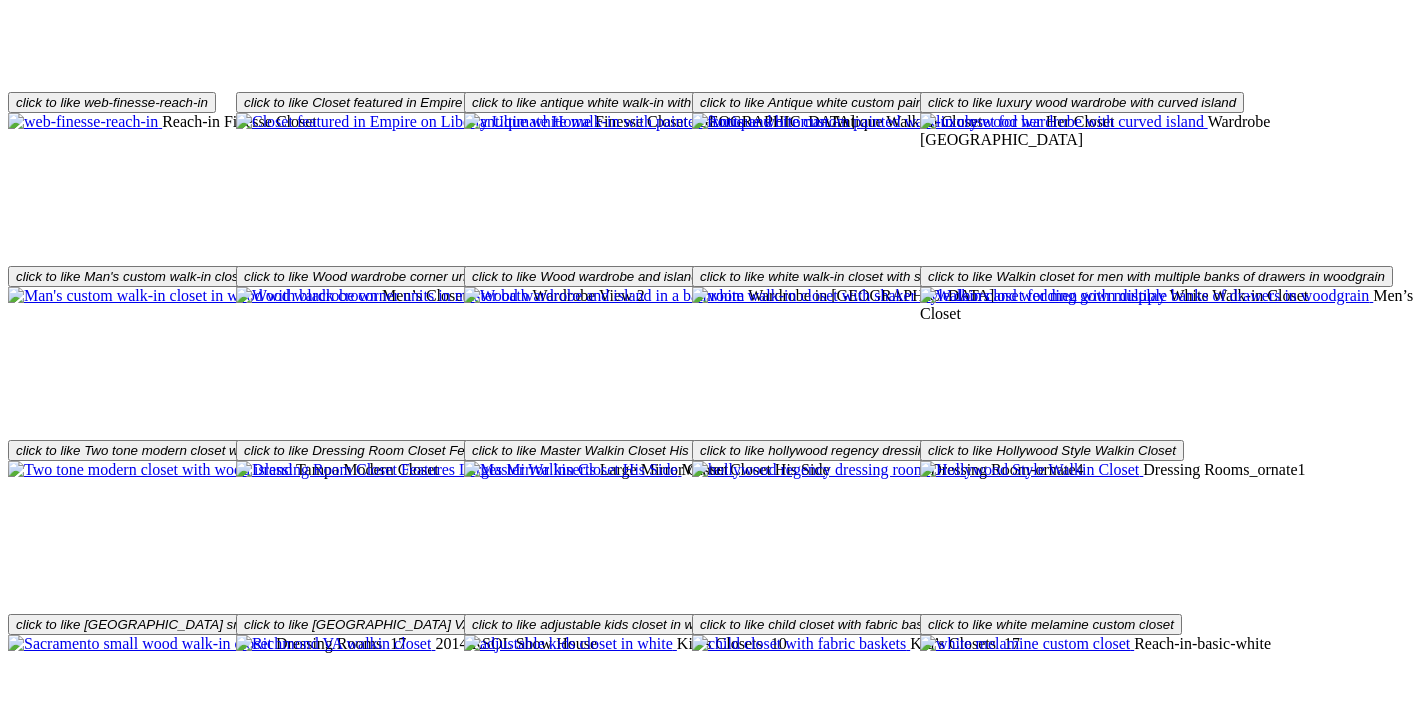 click on "Load More" at bounding box center (44, 1840) 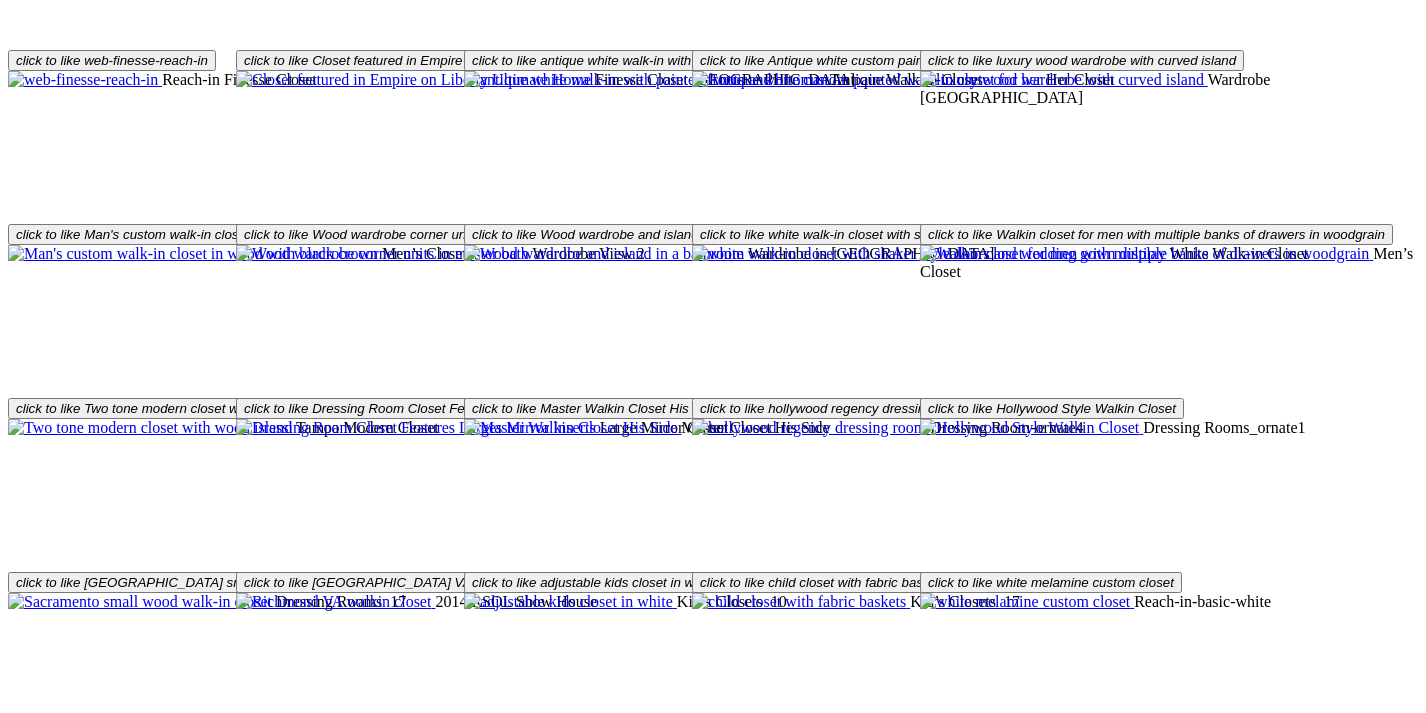click at bounding box center [802, 1820] 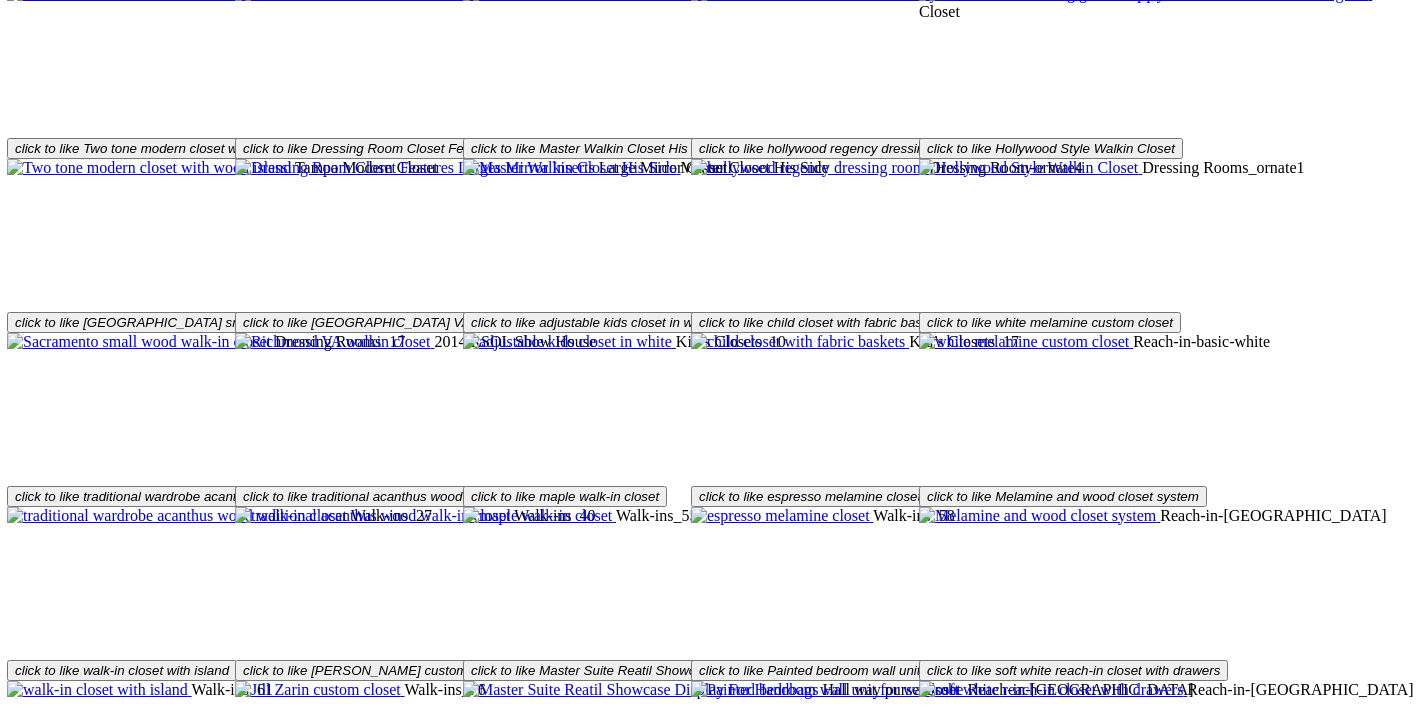 scroll, scrollTop: 4374, scrollLeft: 0, axis: vertical 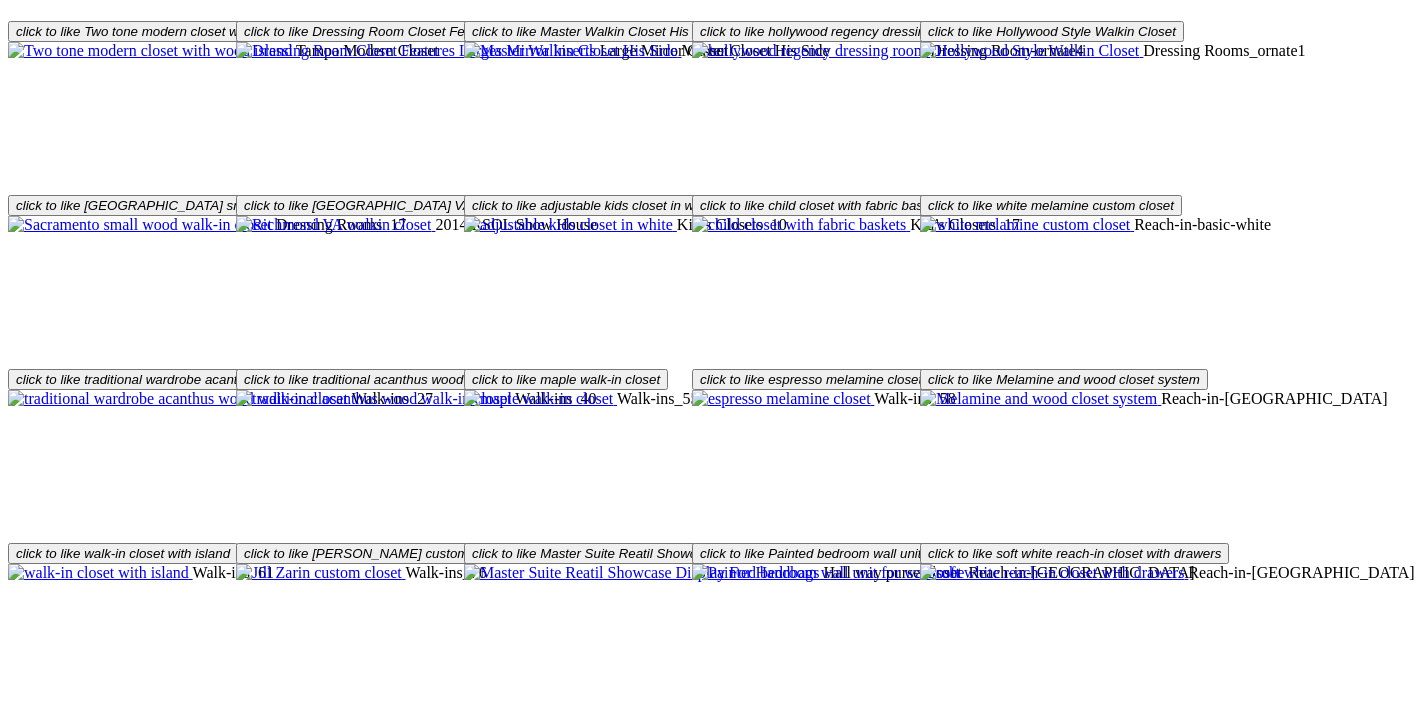 click at bounding box center [607, 1791] 